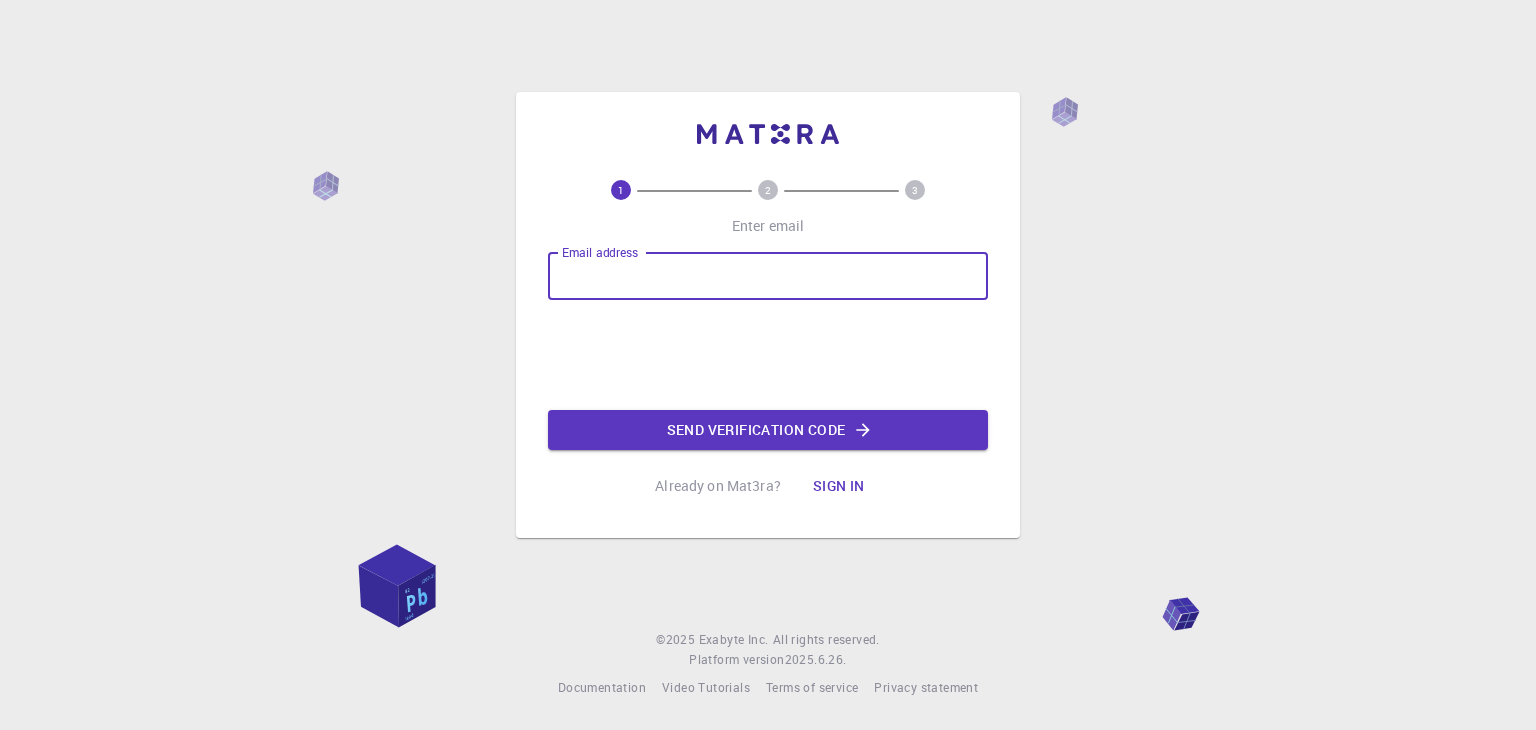 type on "[LAST]@[DOMAIN]" 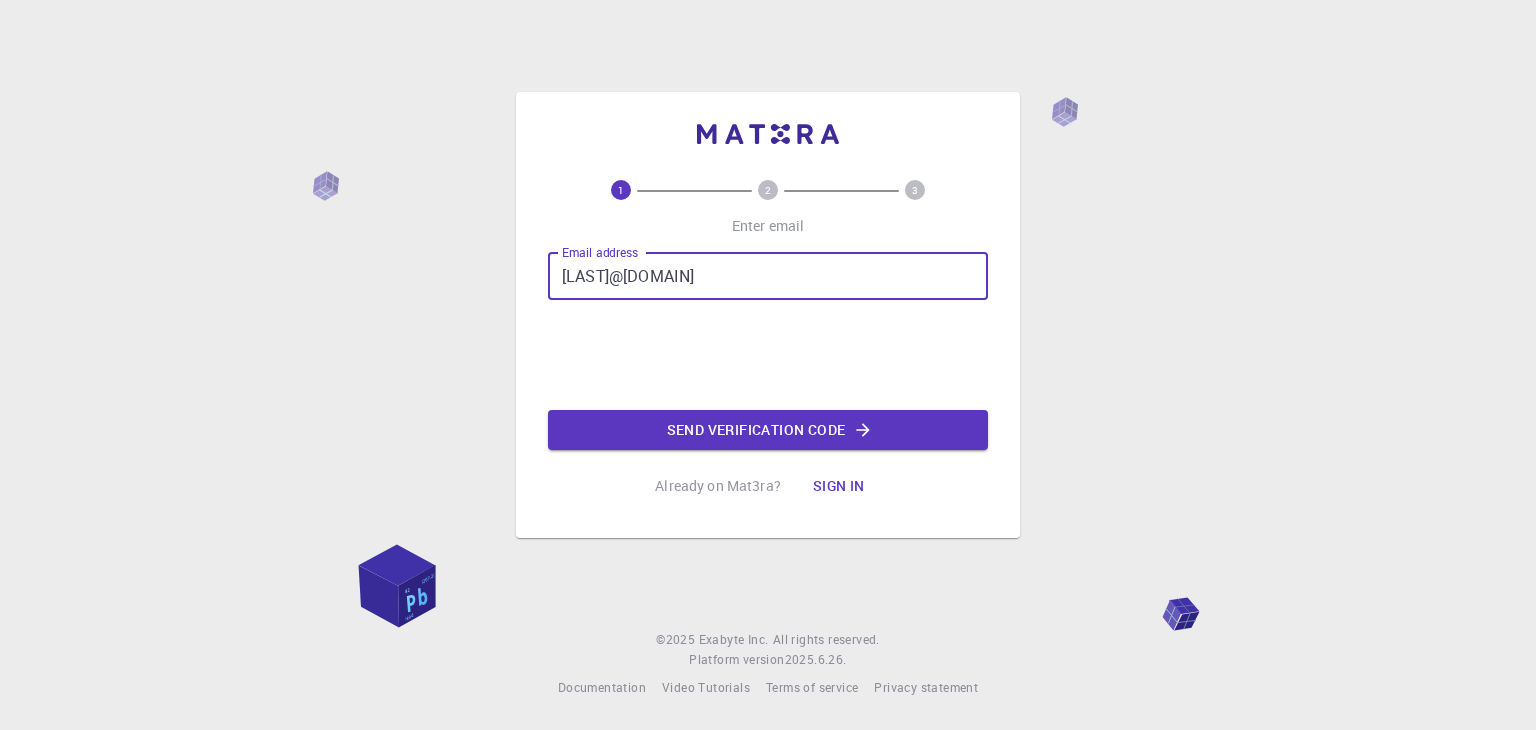 scroll, scrollTop: 0, scrollLeft: 0, axis: both 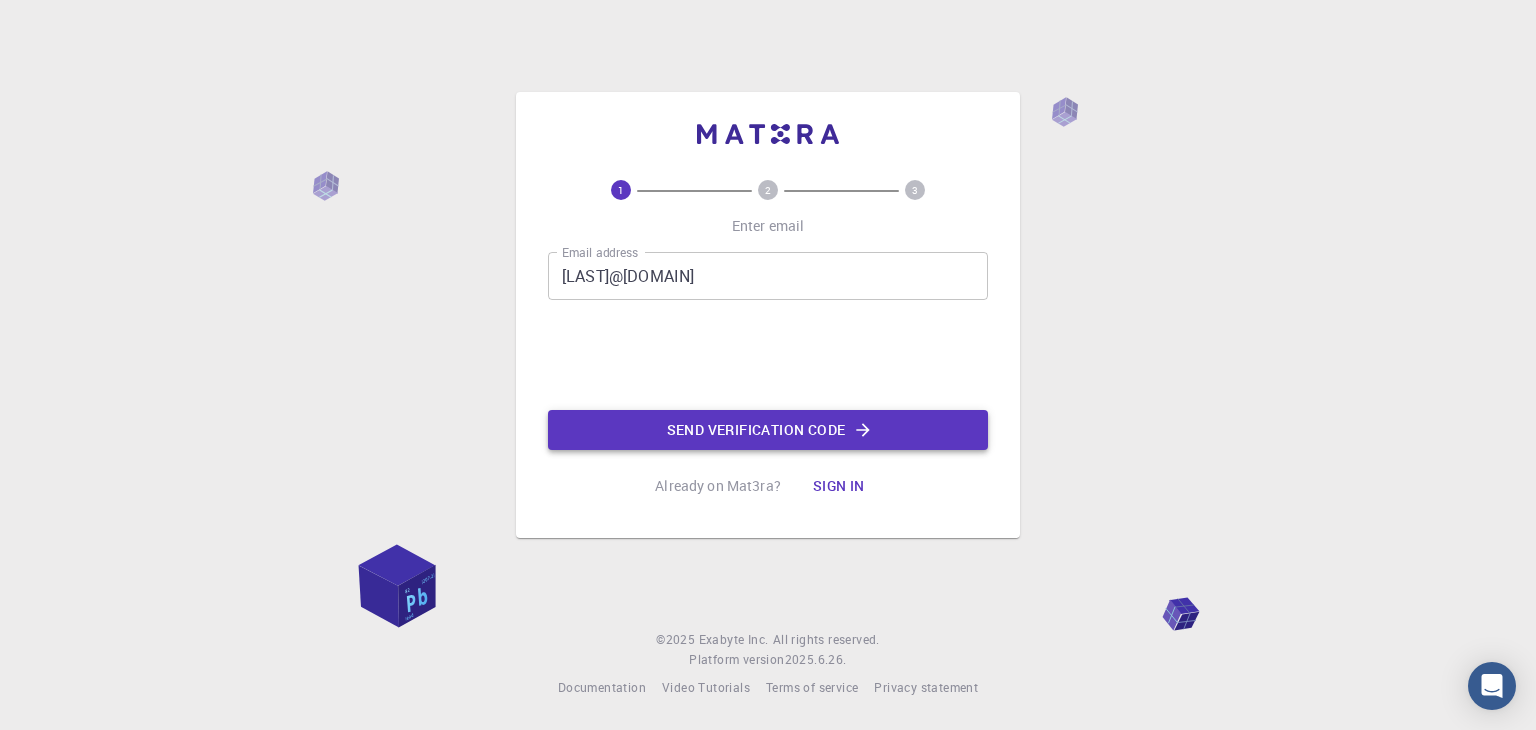 click on "Send verification code" 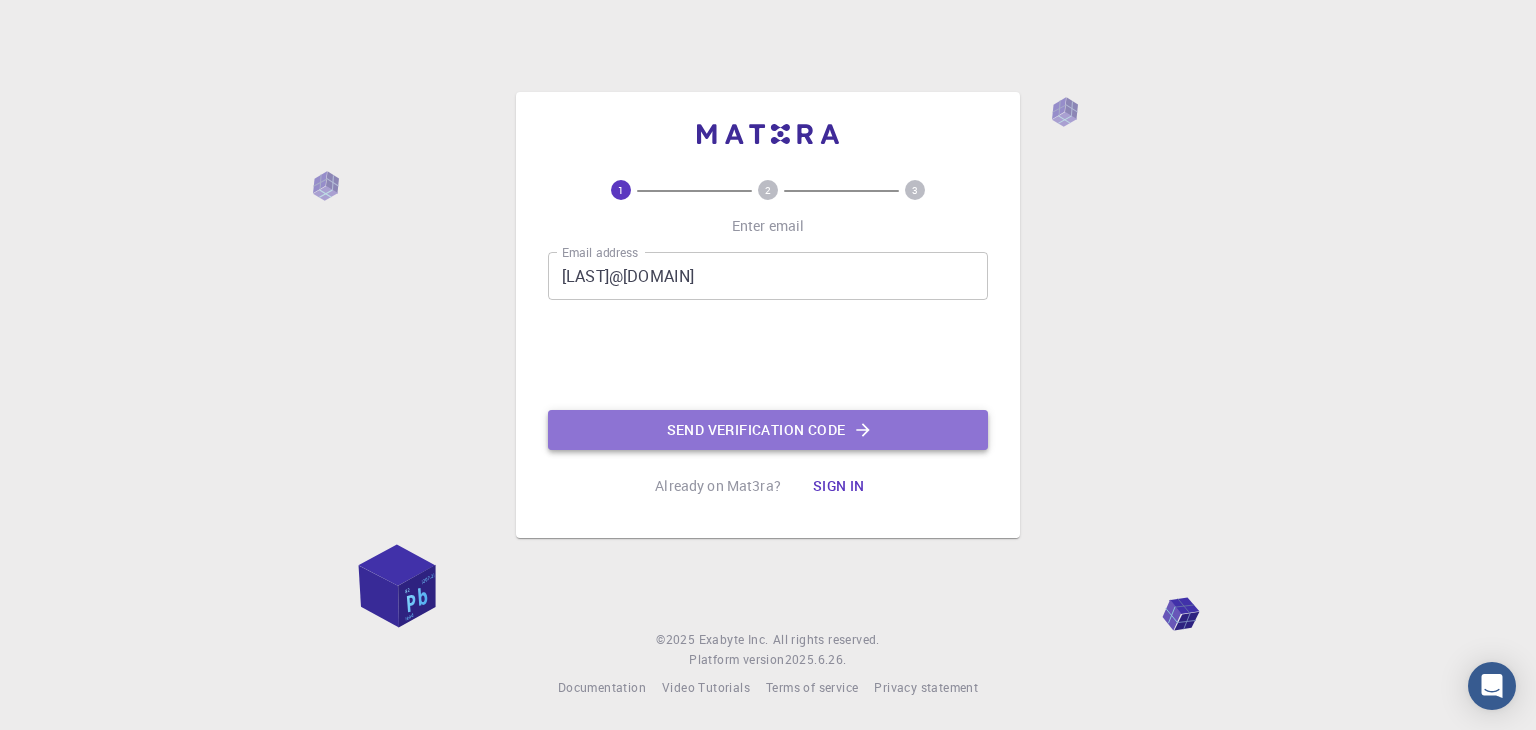 click on "Send verification code" 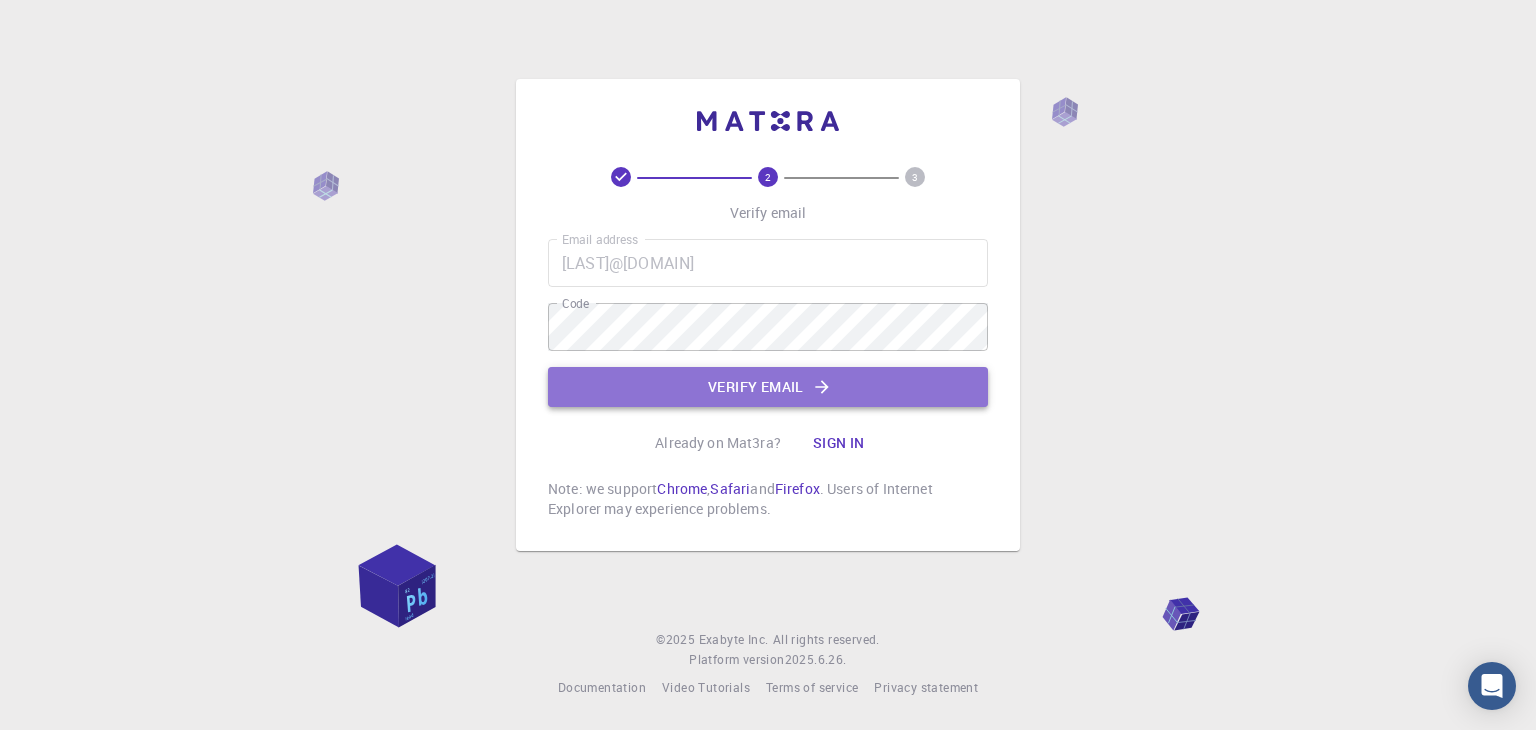 click on "Verify email" 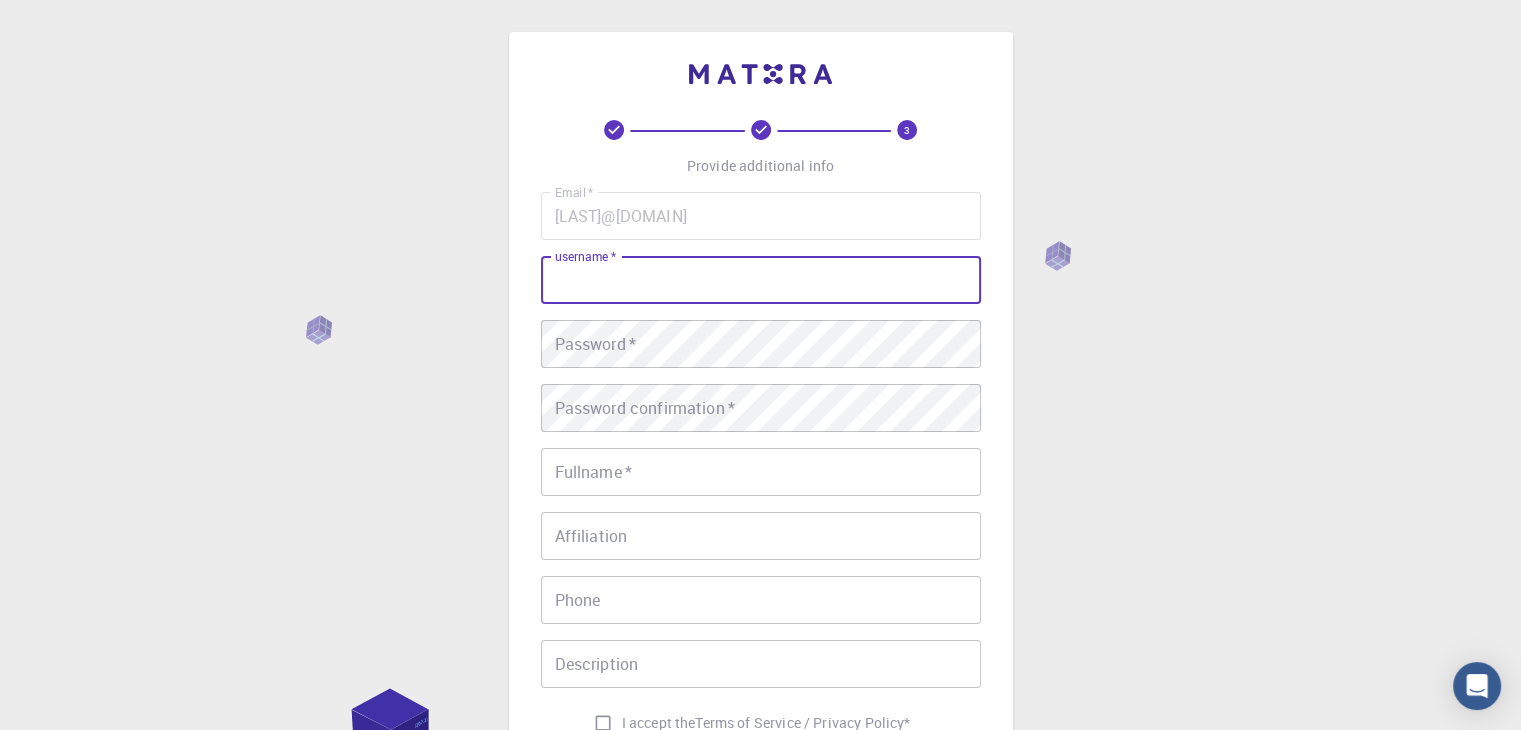 click on "username   *" at bounding box center [761, 280] 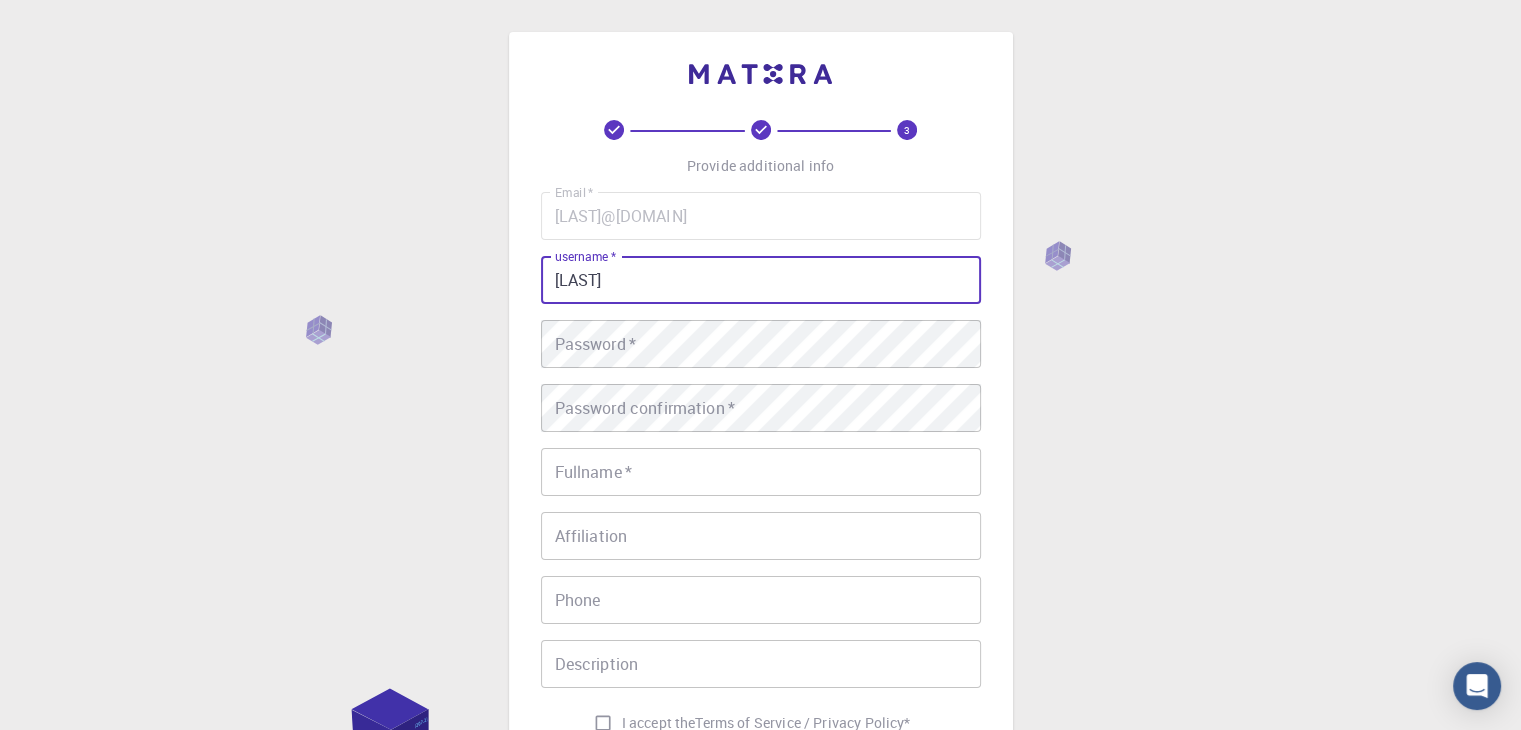 type on "[LAST]" 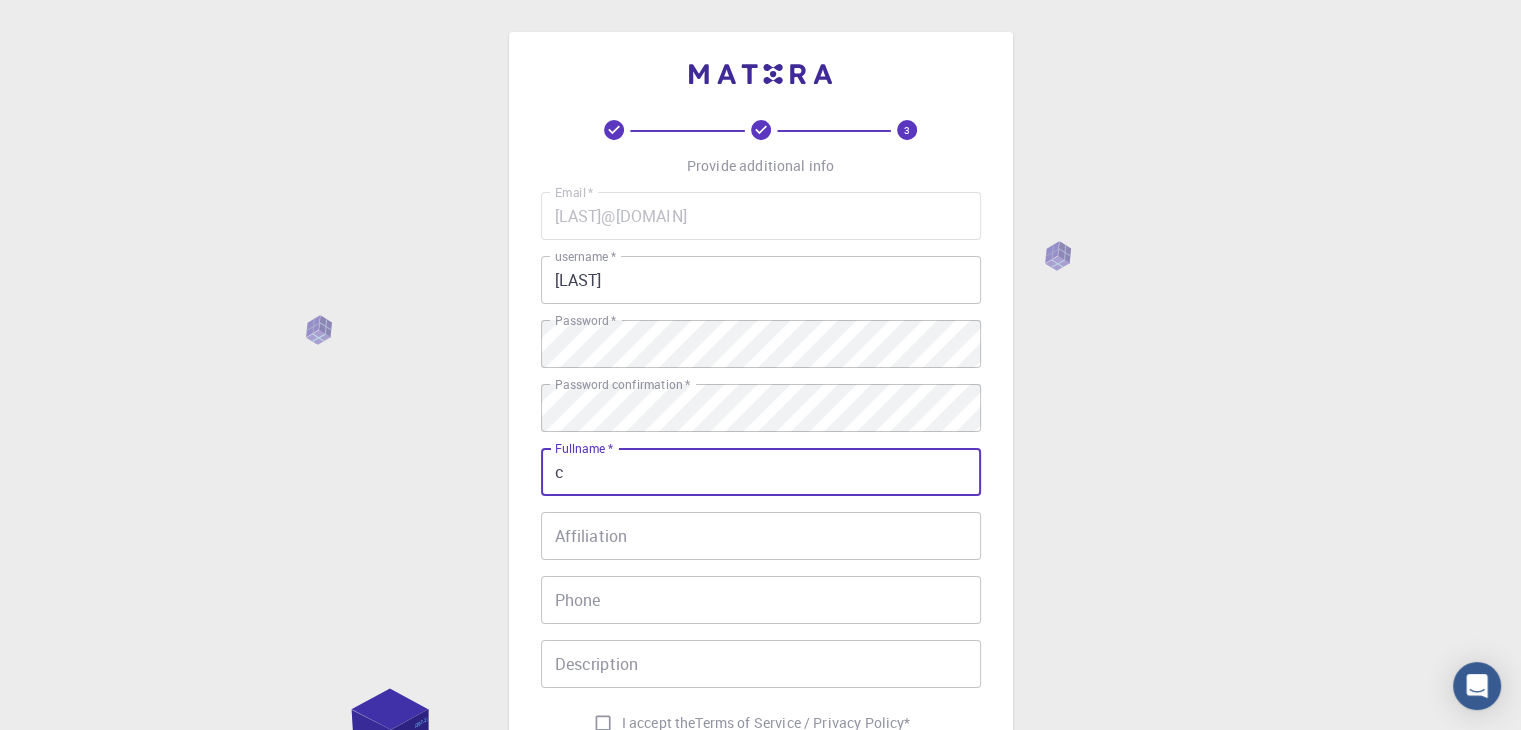 type on "[LAST]" 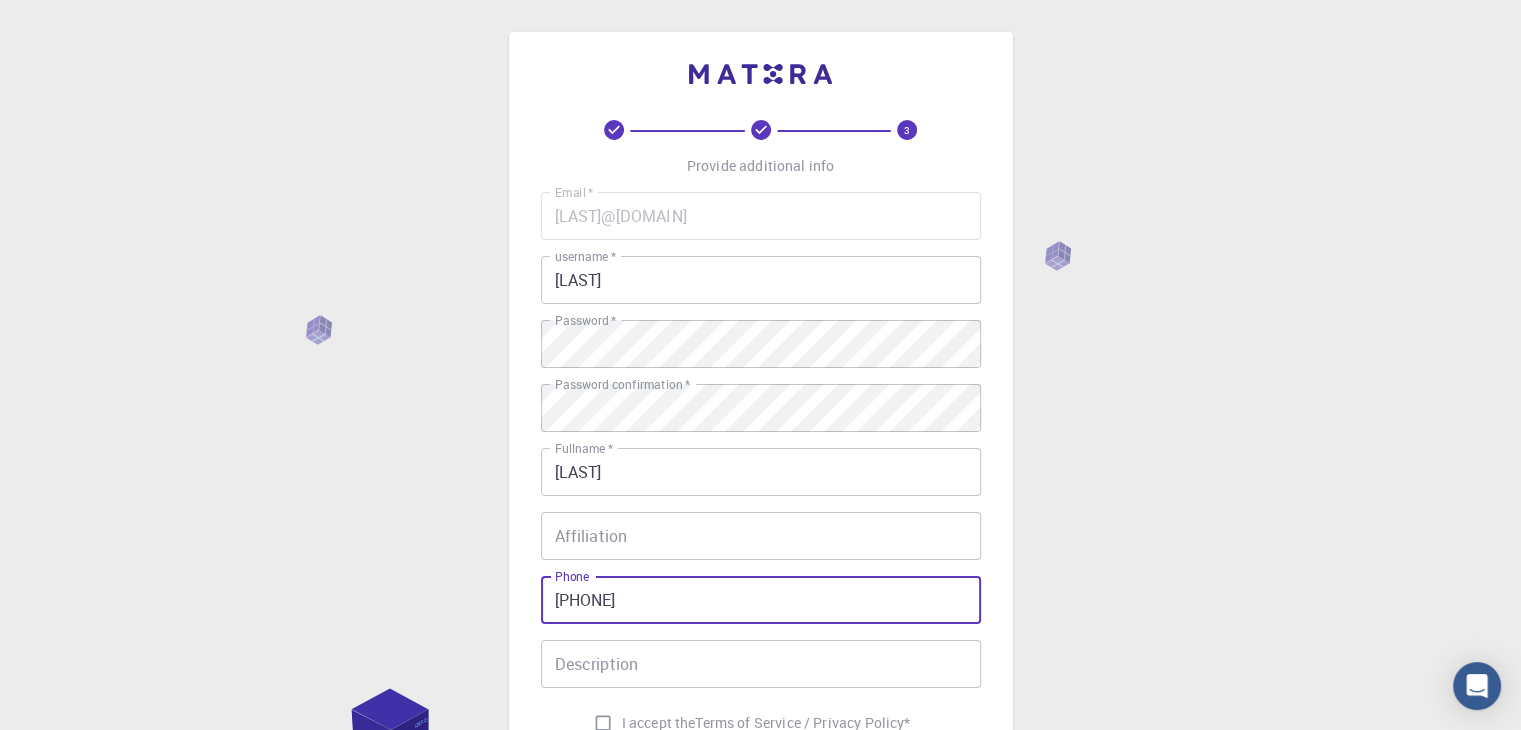 click on "[PHONE]" at bounding box center [761, 600] 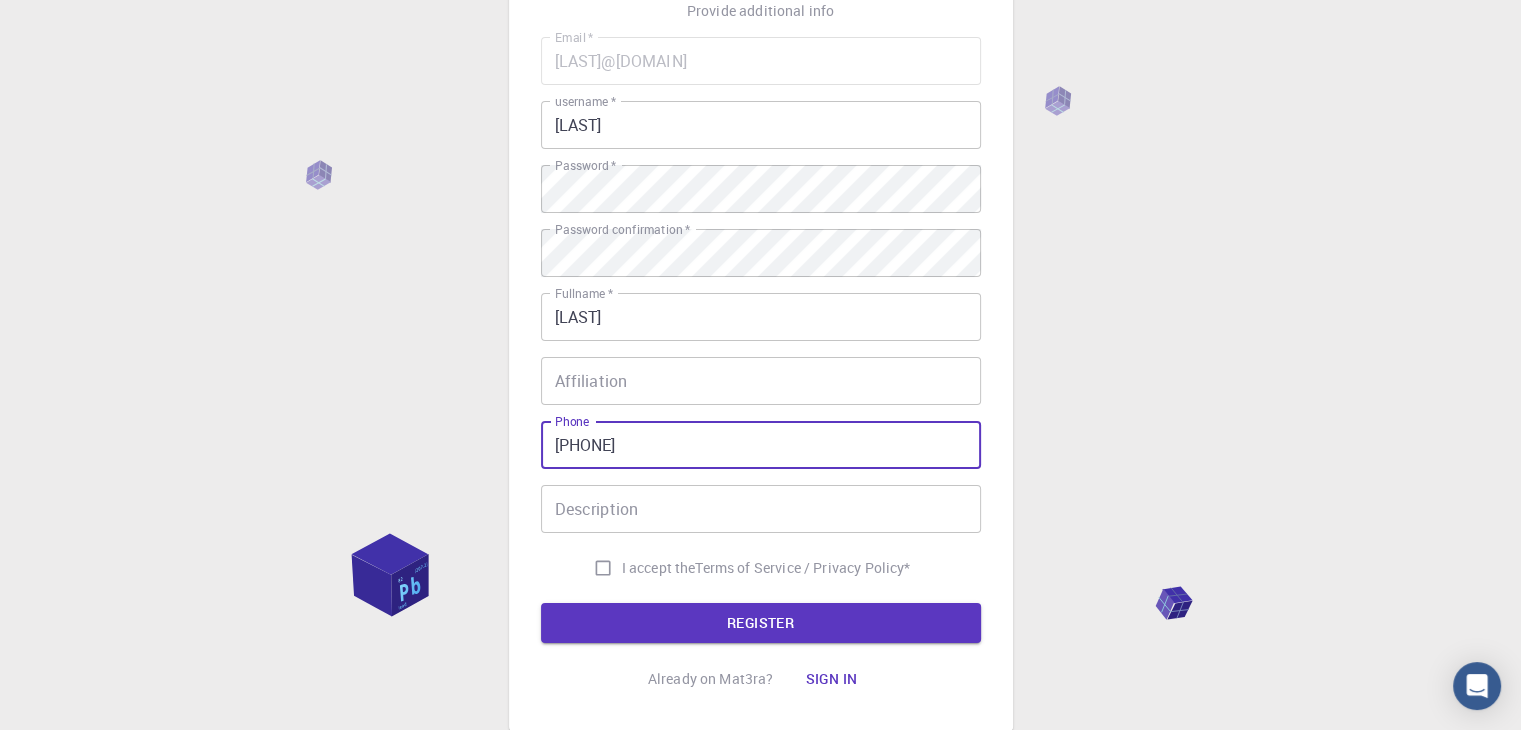 scroll, scrollTop: 161, scrollLeft: 0, axis: vertical 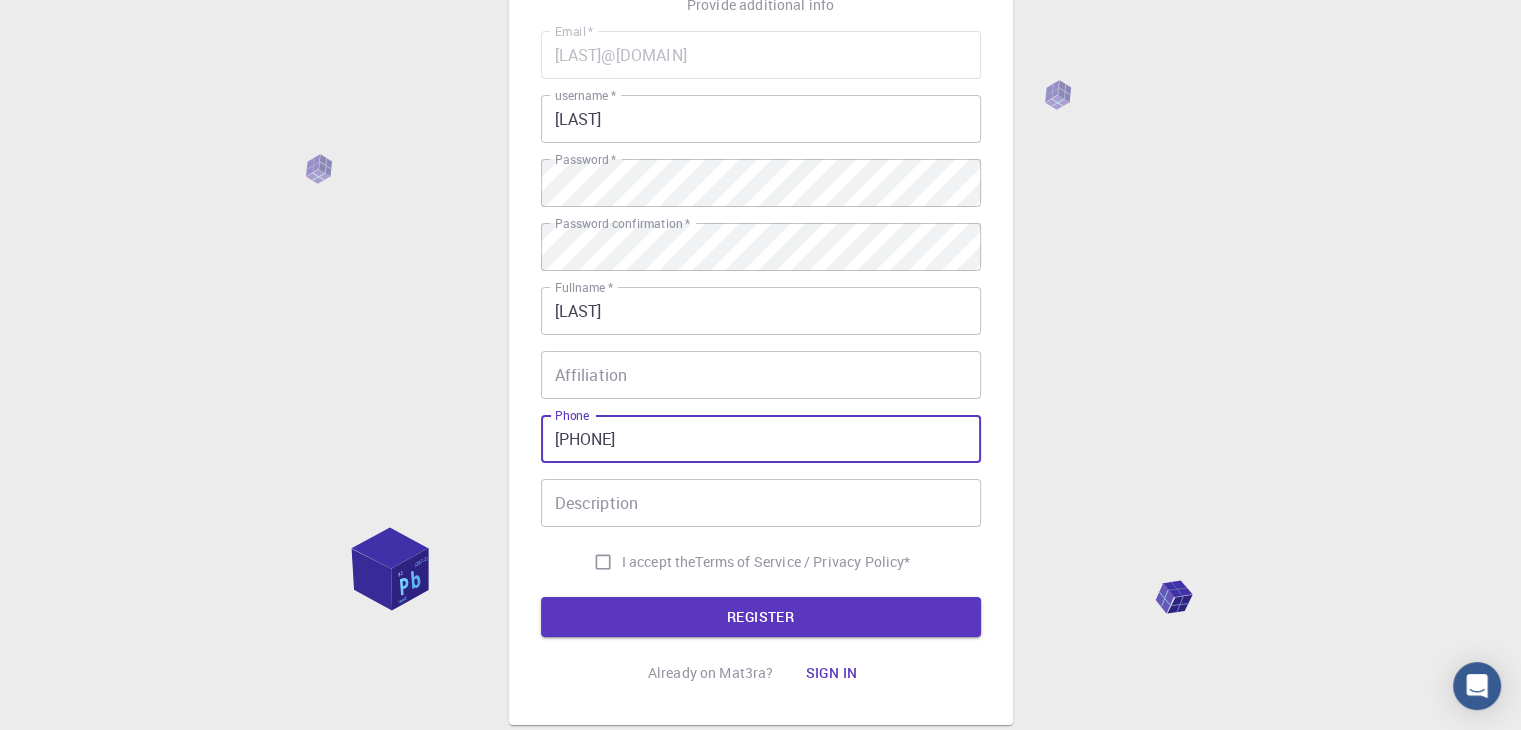 type on "[PHONE]" 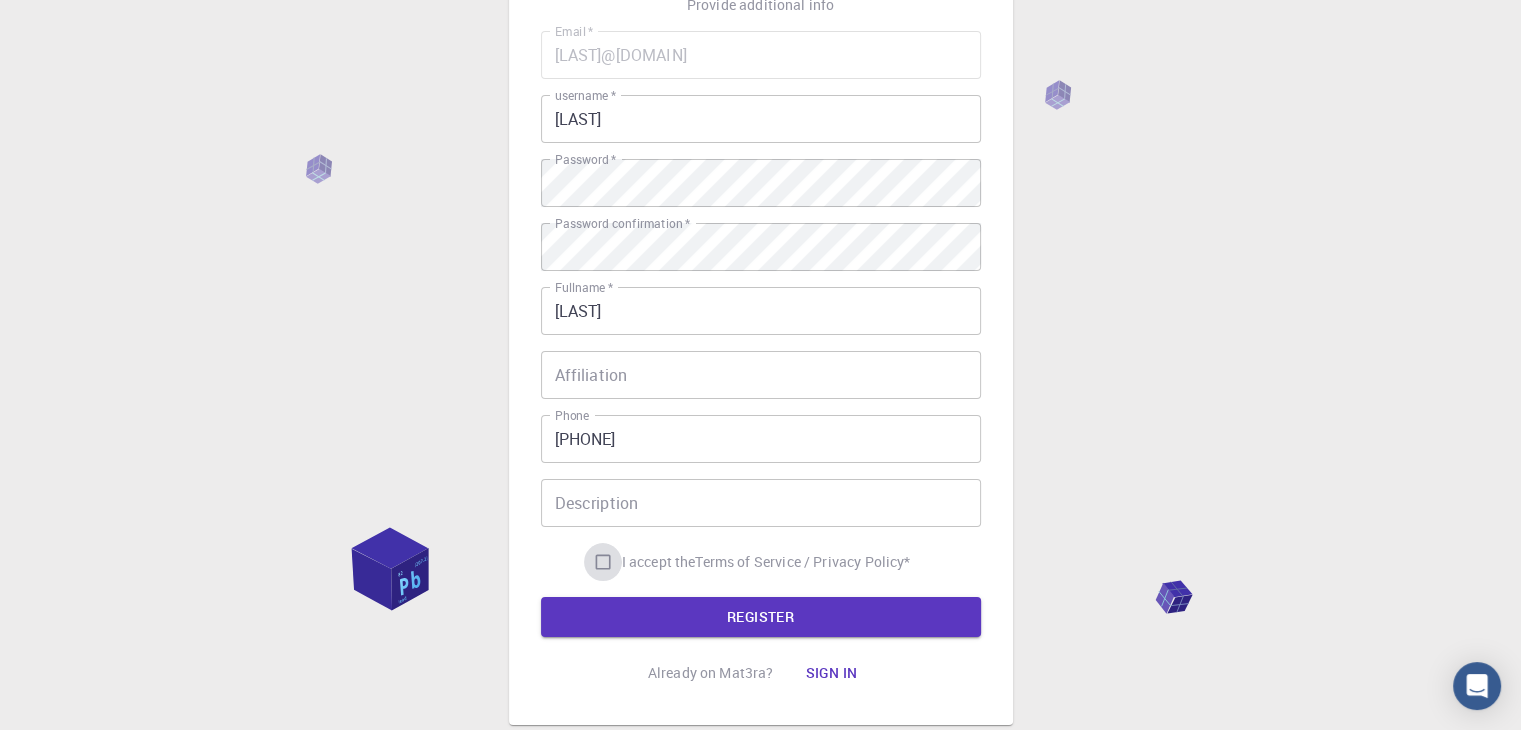click on "I accept the  Terms of Service / Privacy Policy  *" at bounding box center (603, 562) 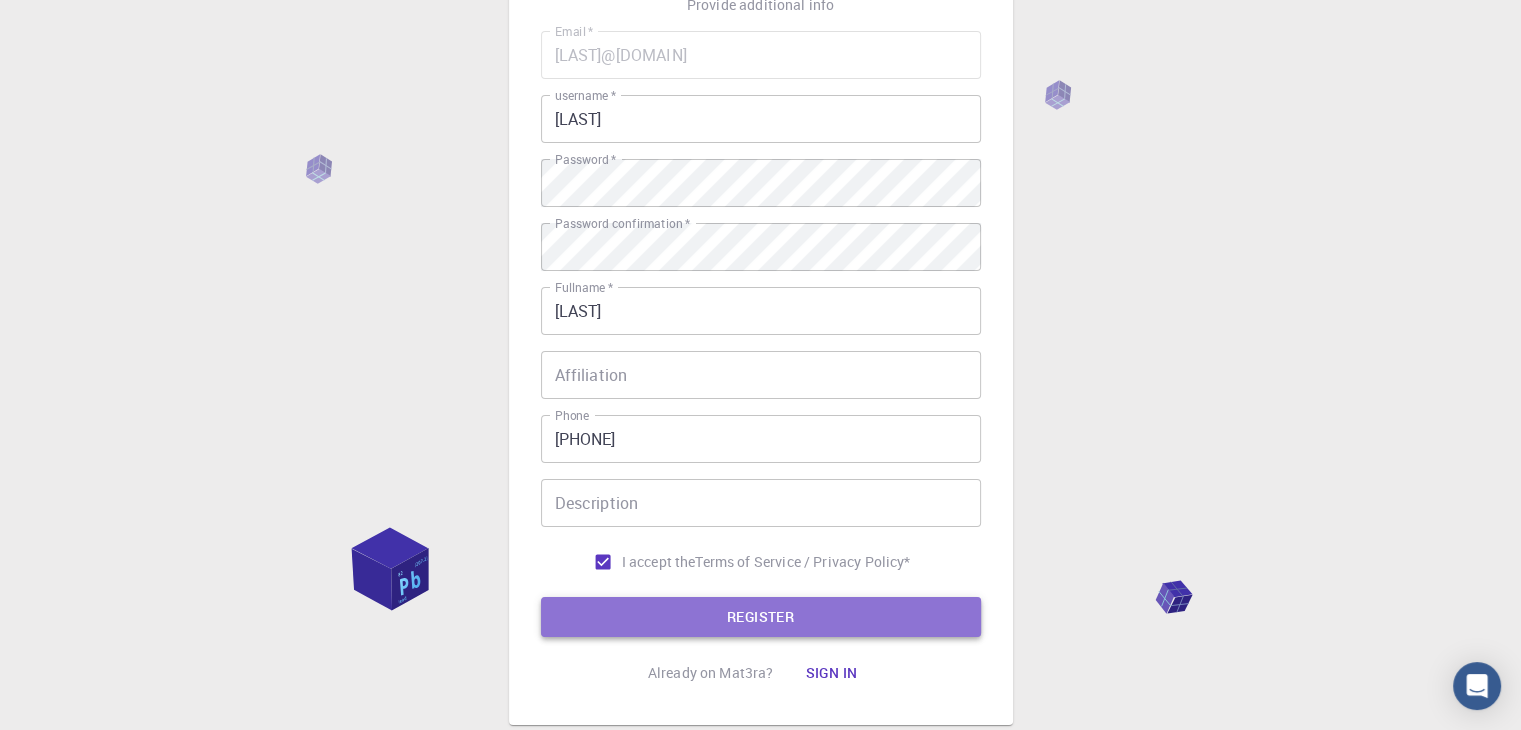 click on "REGISTER" at bounding box center (761, 617) 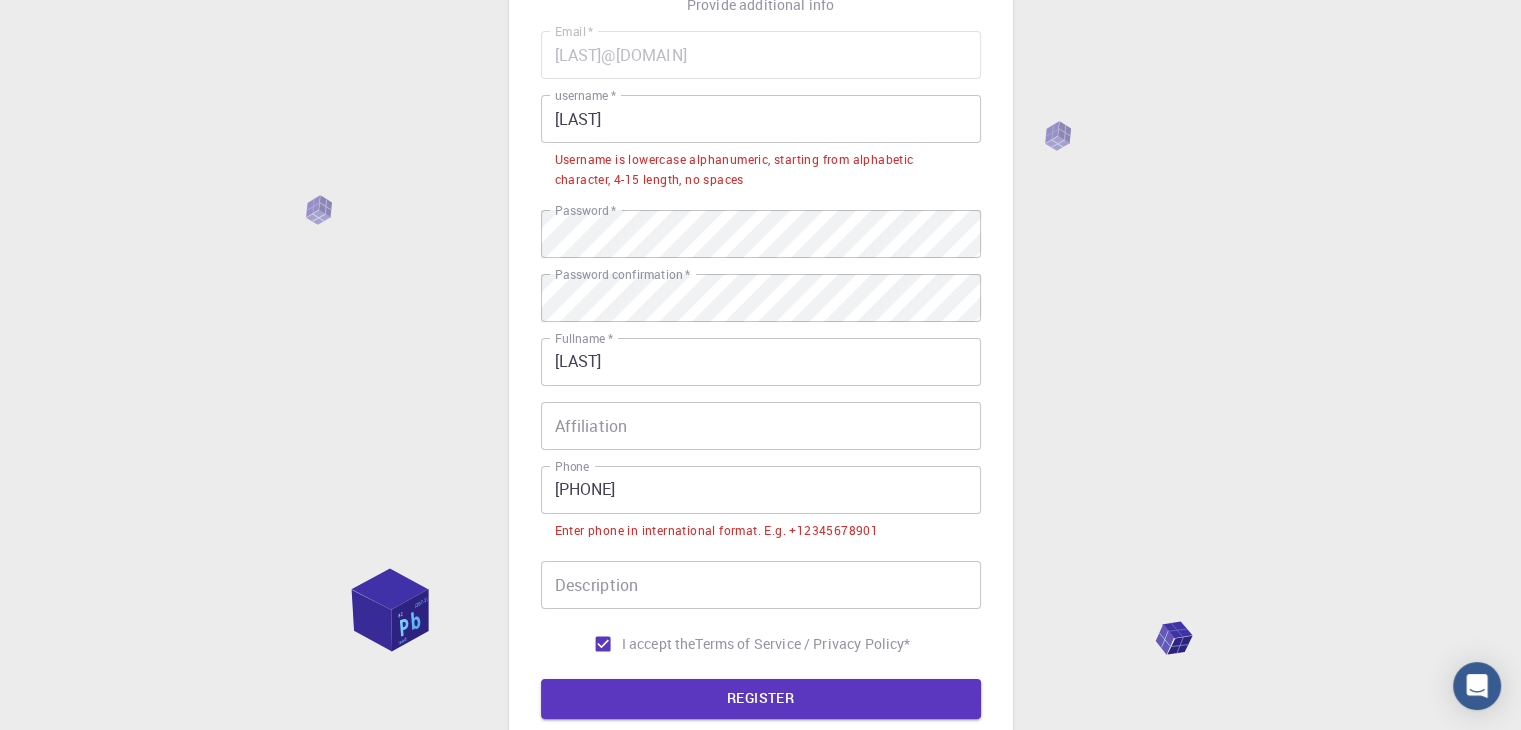 click on "[LAST]" at bounding box center (761, 119) 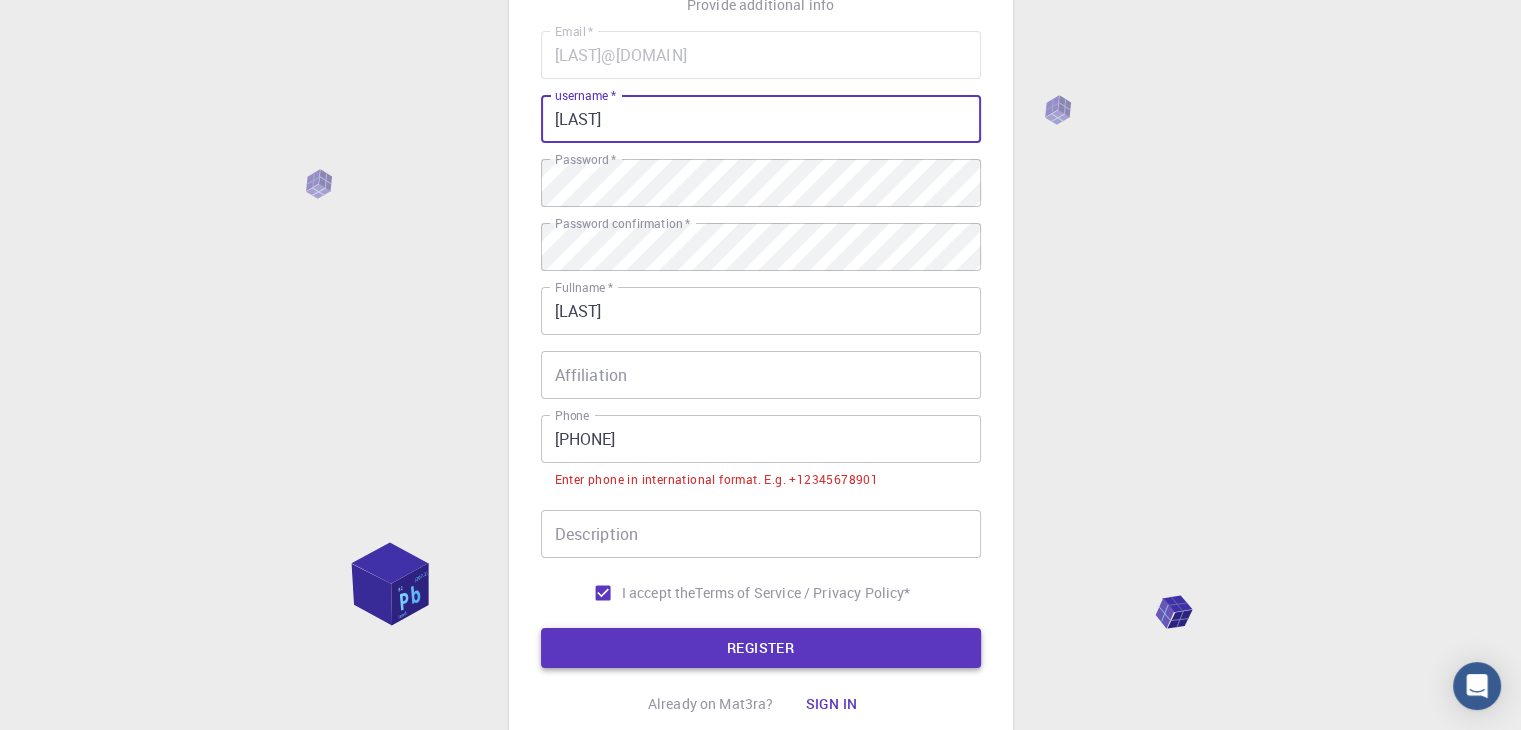 type on "[LAST]" 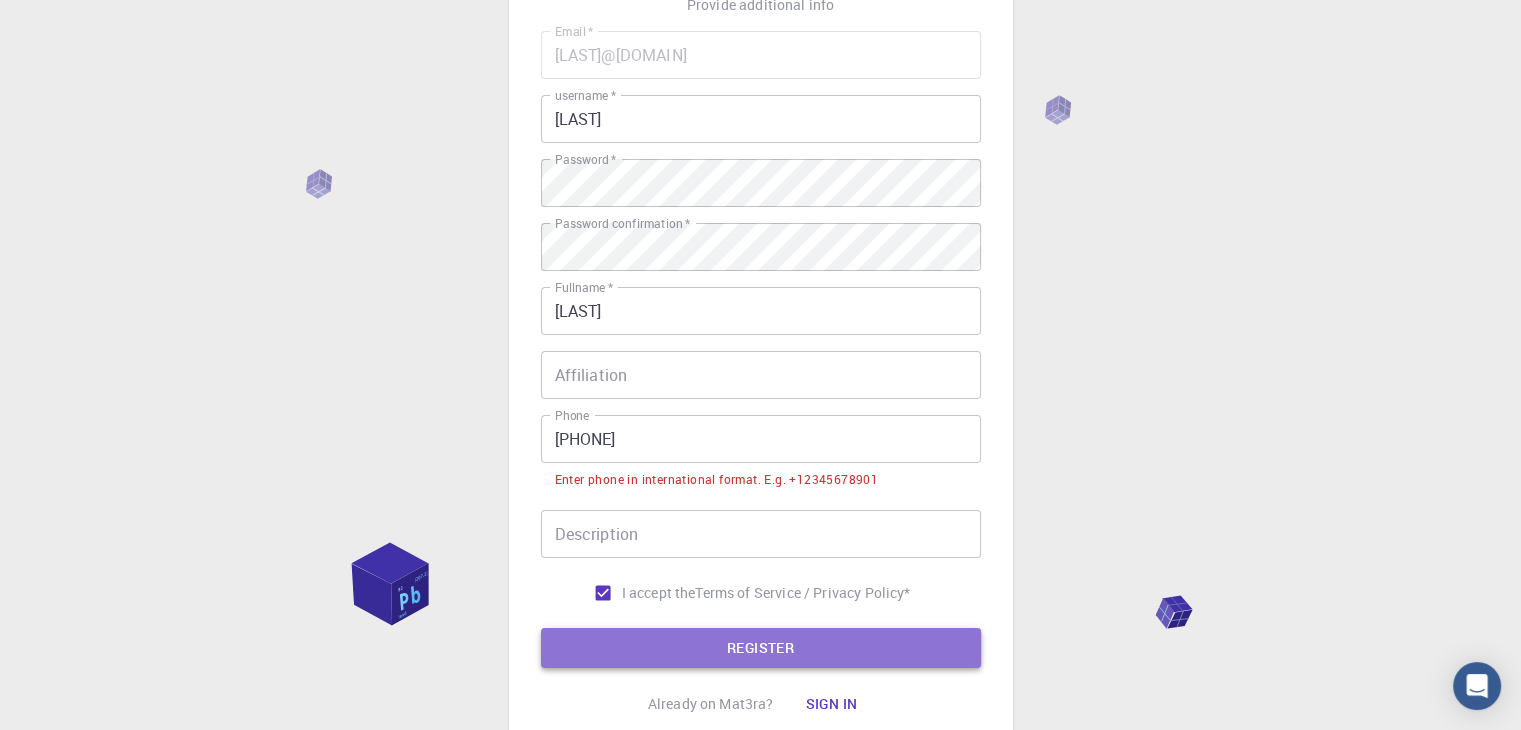click on "REGISTER" at bounding box center [761, 648] 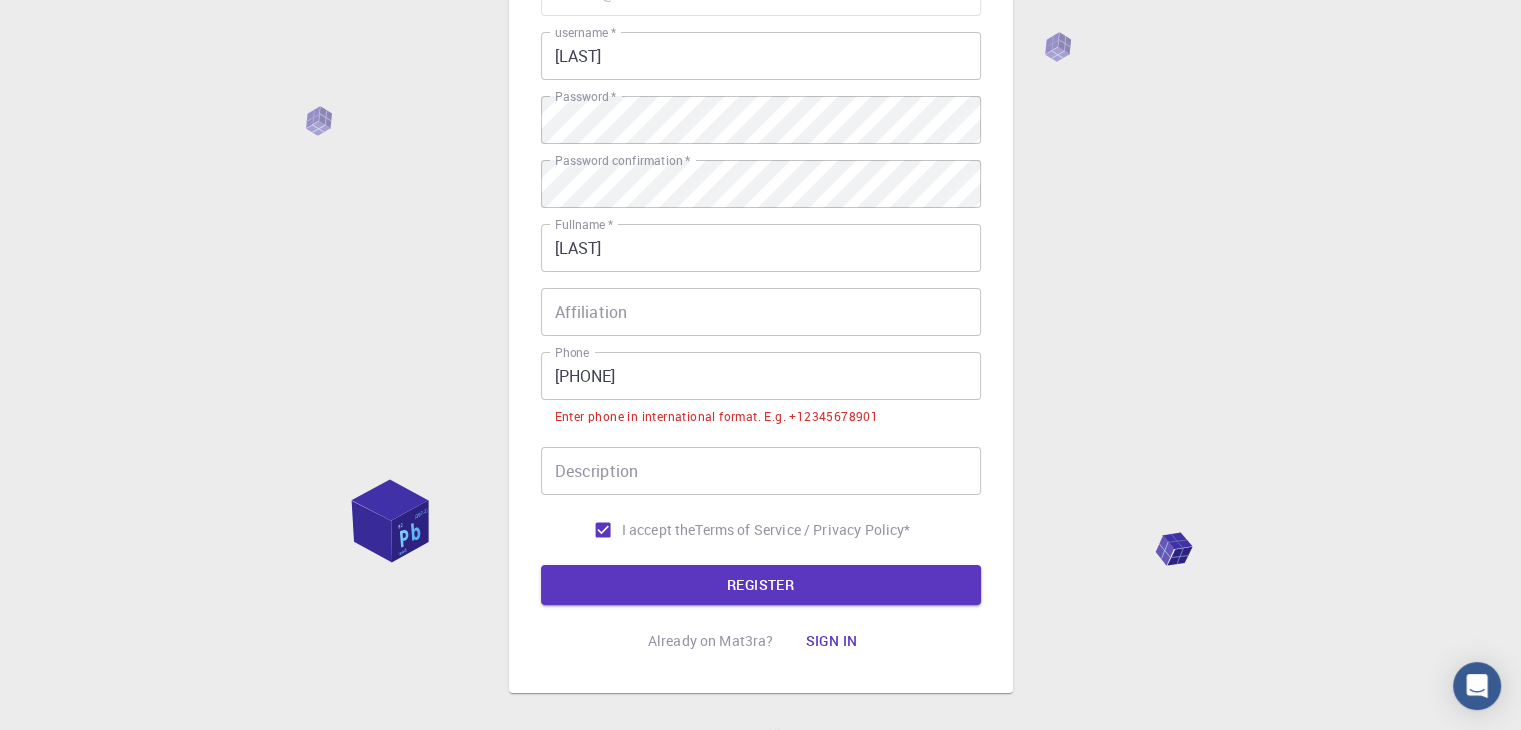 scroll, scrollTop: 225, scrollLeft: 0, axis: vertical 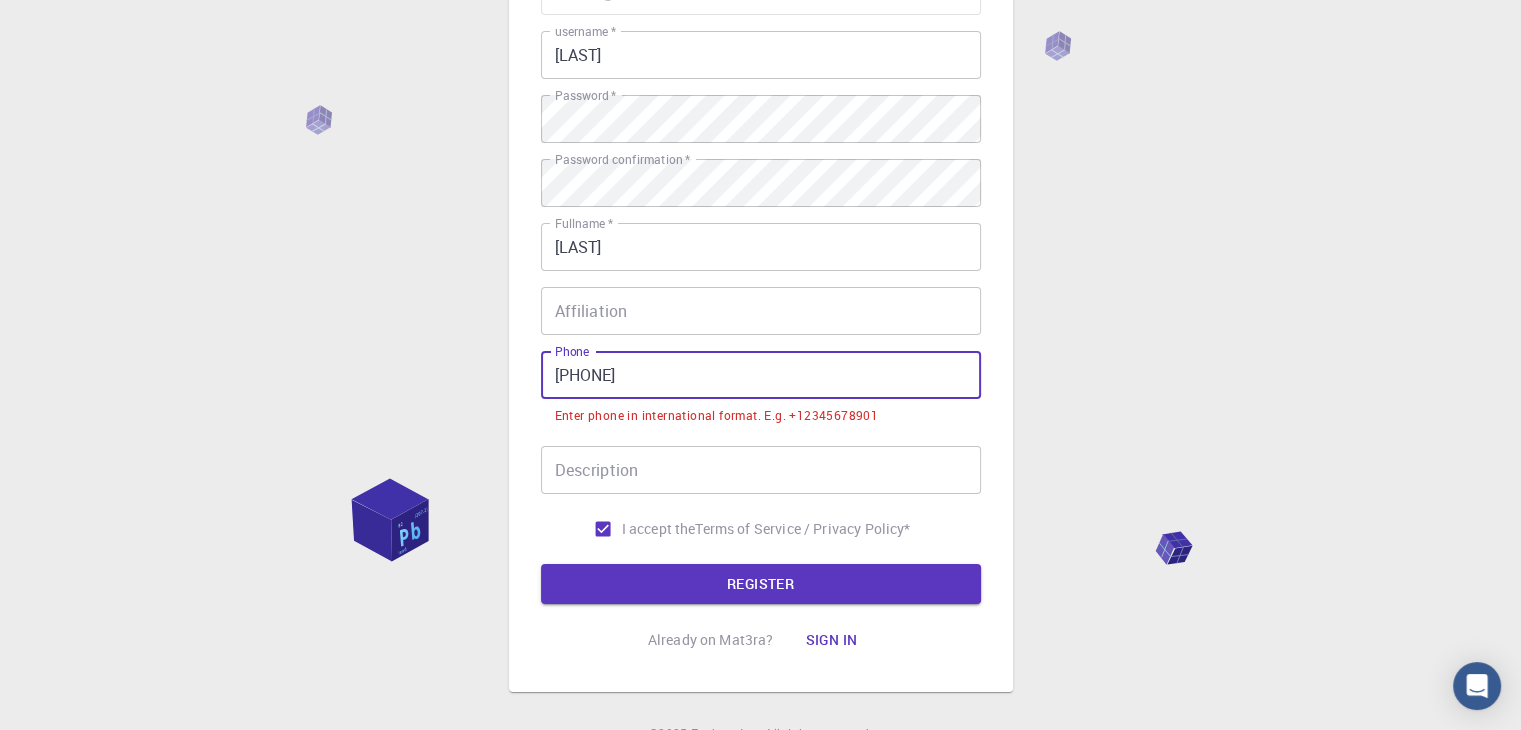 click on "[PHONE]" at bounding box center (761, 375) 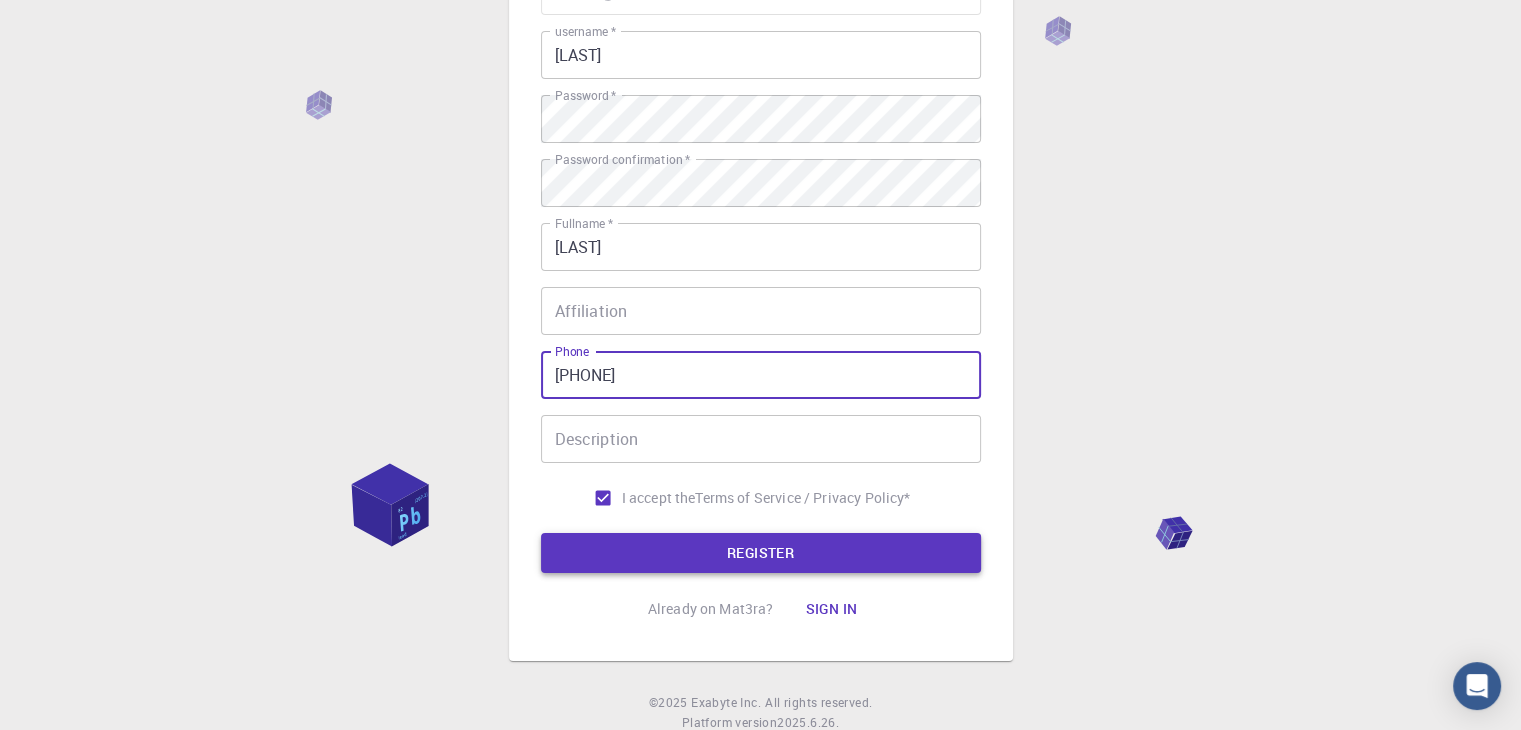 type on "[PHONE]" 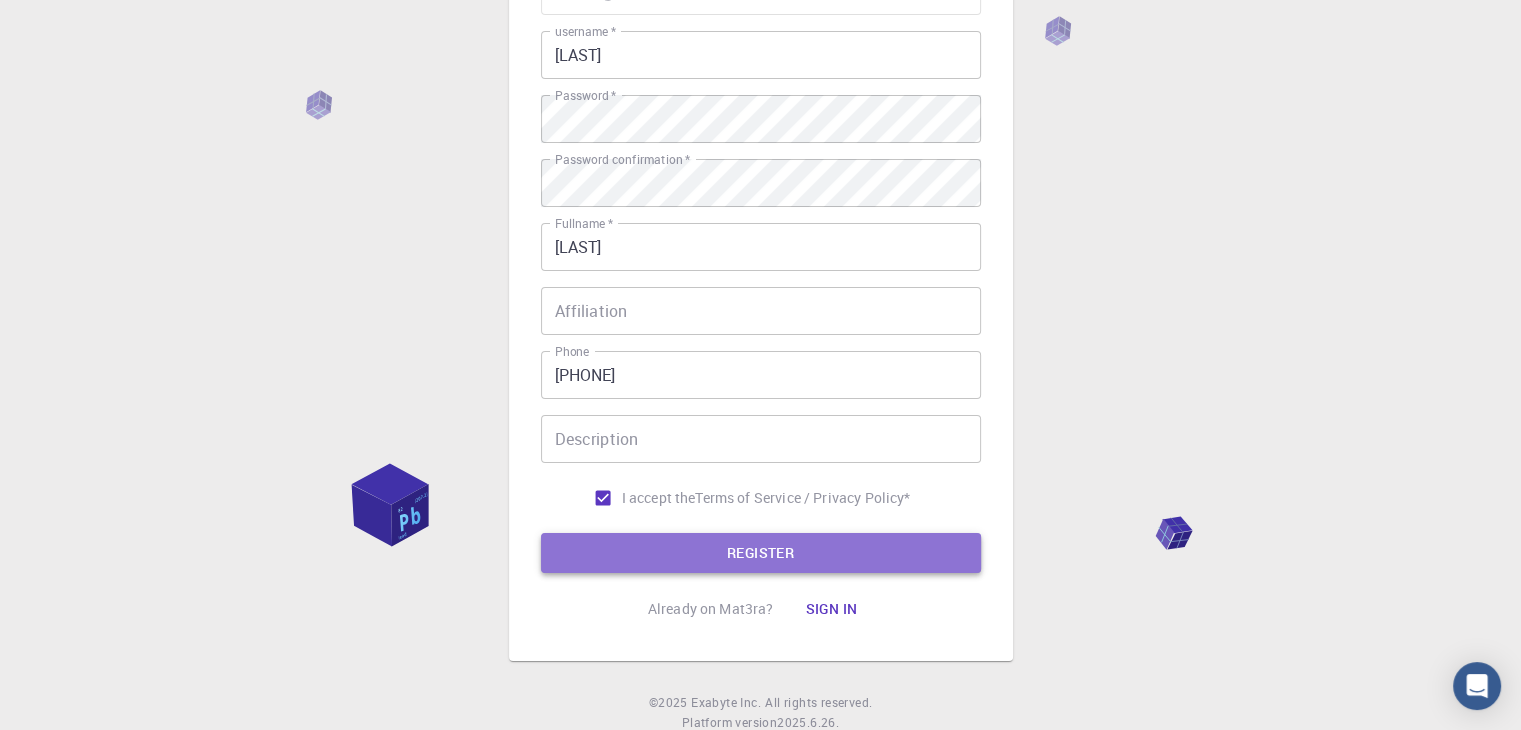 click on "REGISTER" at bounding box center [761, 553] 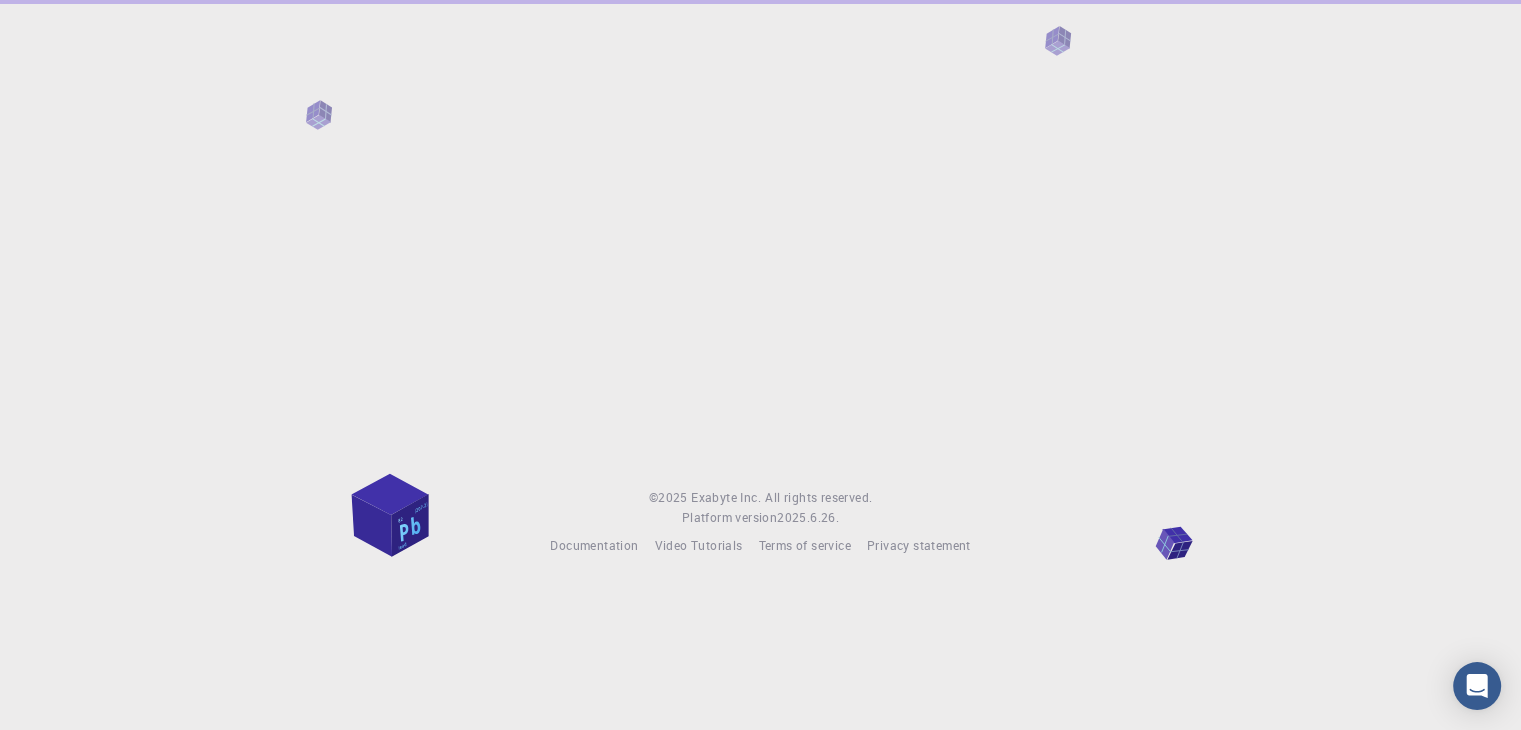 drag, startPoint x: 1535, startPoint y: 325, endPoint x: 1490, endPoint y: 240, distance: 96.17692 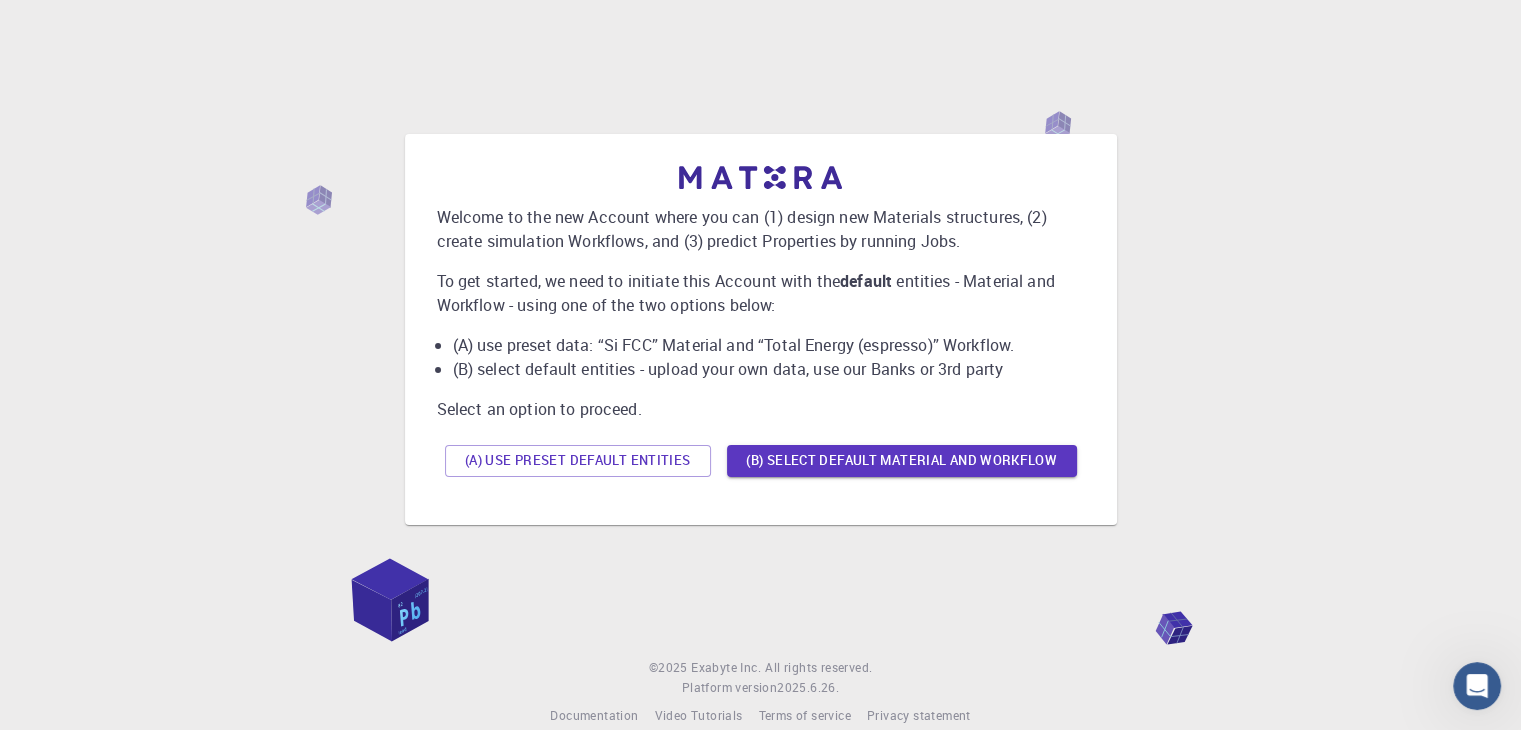 scroll, scrollTop: 0, scrollLeft: 0, axis: both 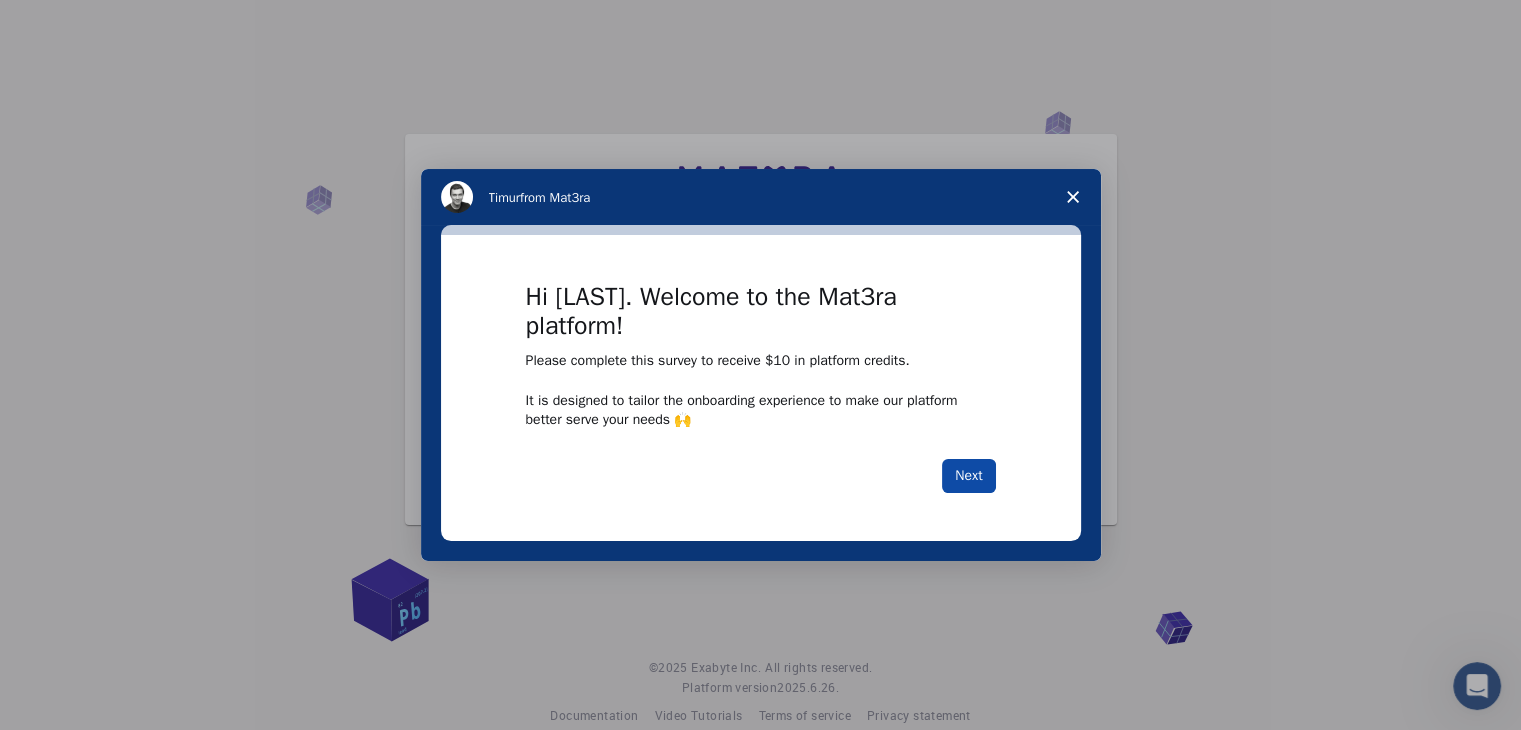 click on "Next" at bounding box center [968, 476] 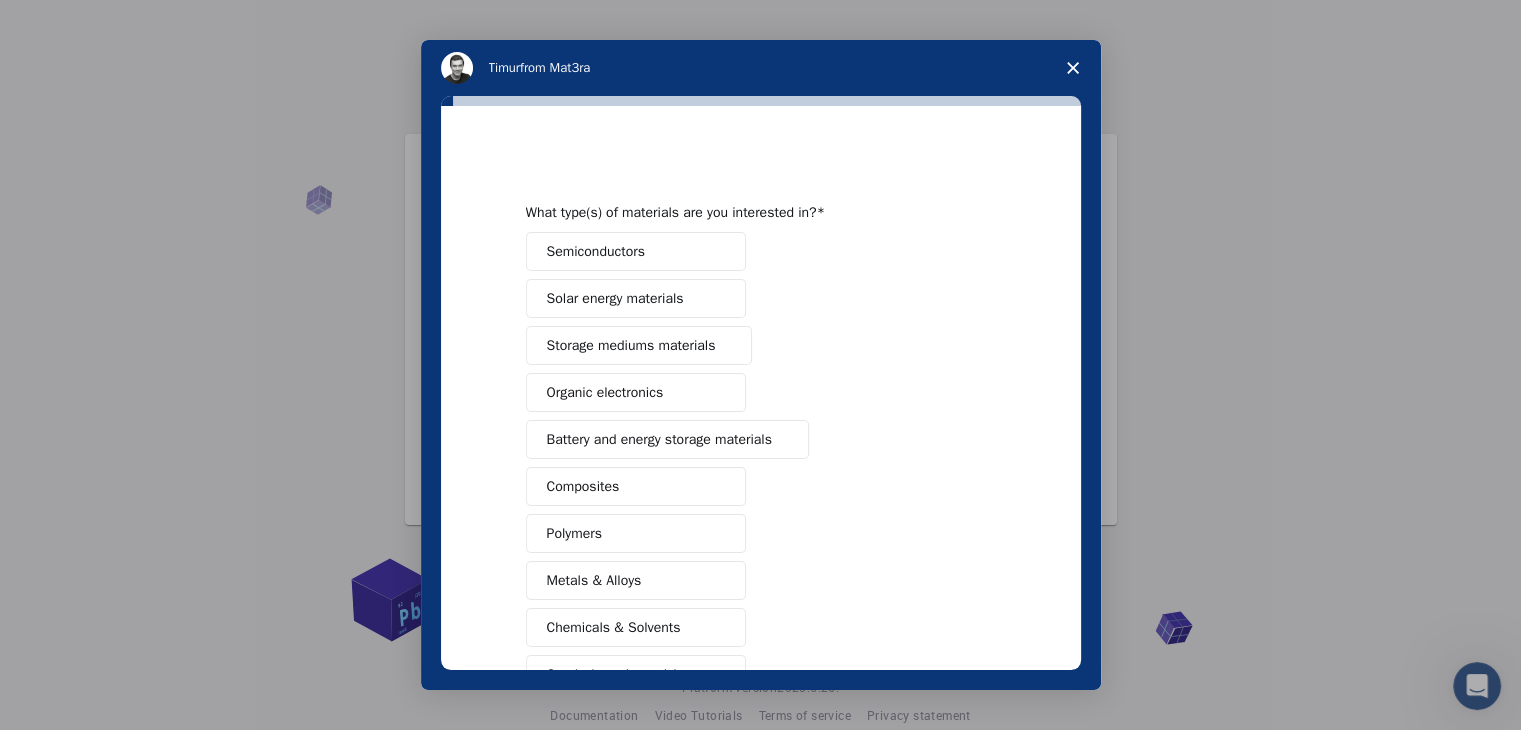 click on "Semiconductors" at bounding box center (596, 251) 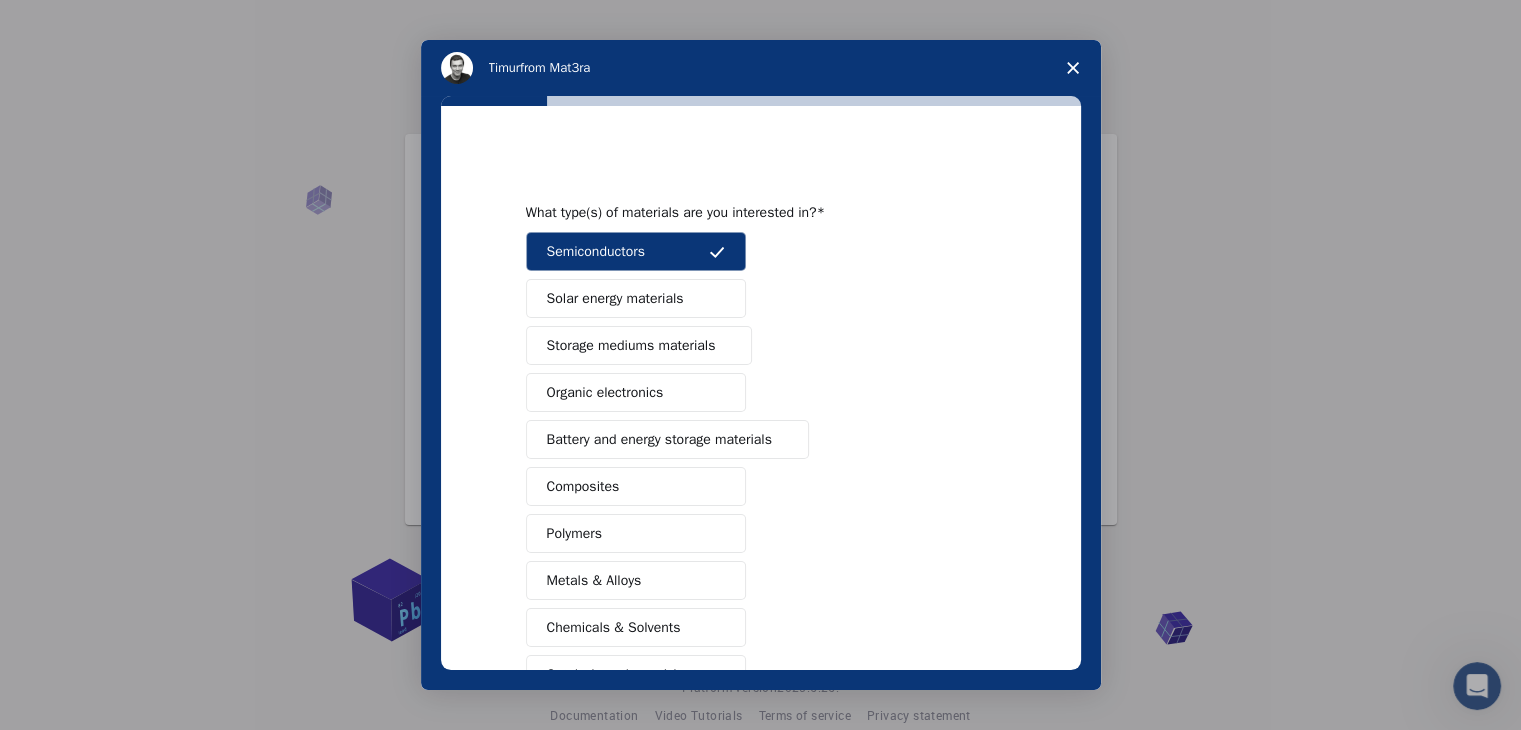 click on "Solar energy materials" at bounding box center (615, 298) 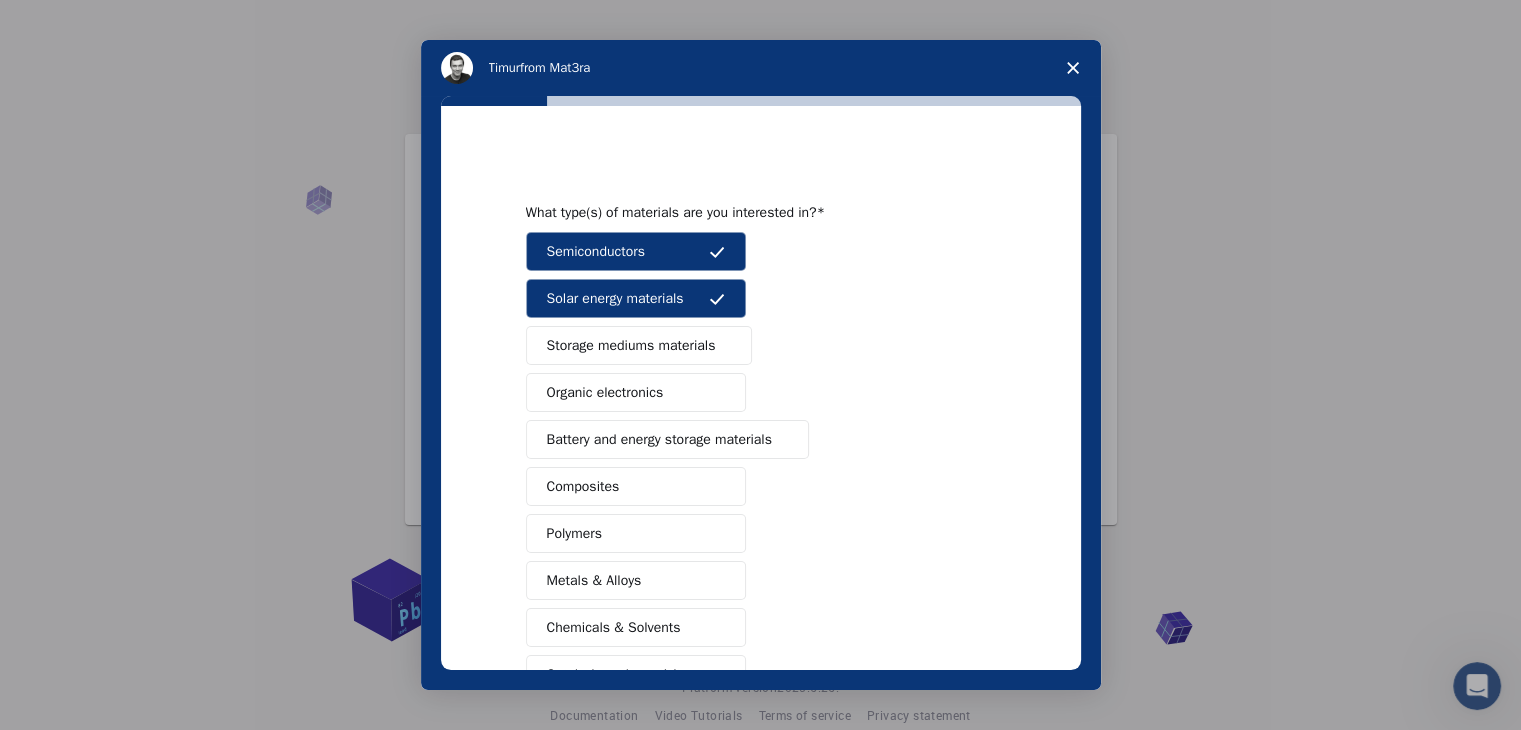 click on "Organic electronics" at bounding box center (605, 392) 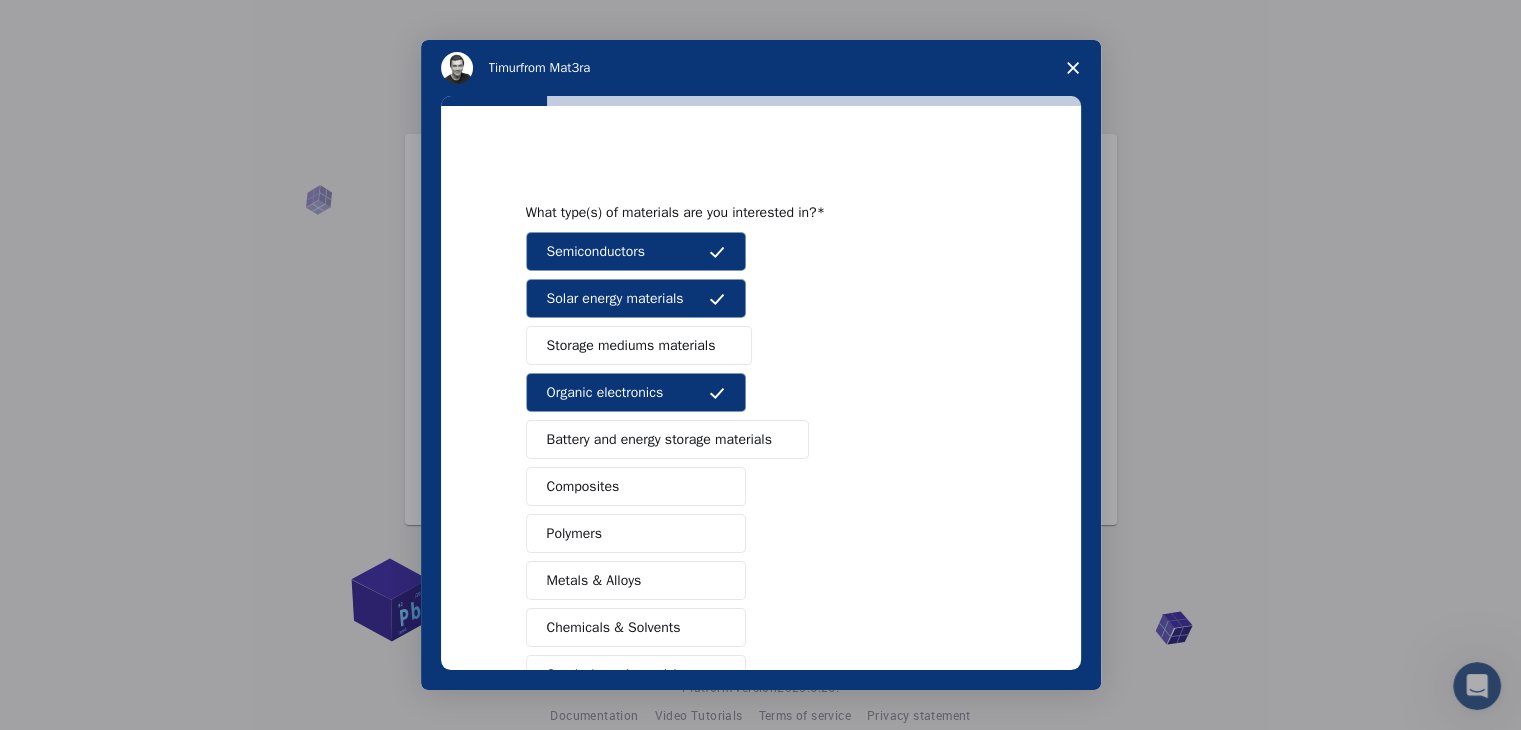 click on "Battery and energy storage materials" at bounding box center [659, 439] 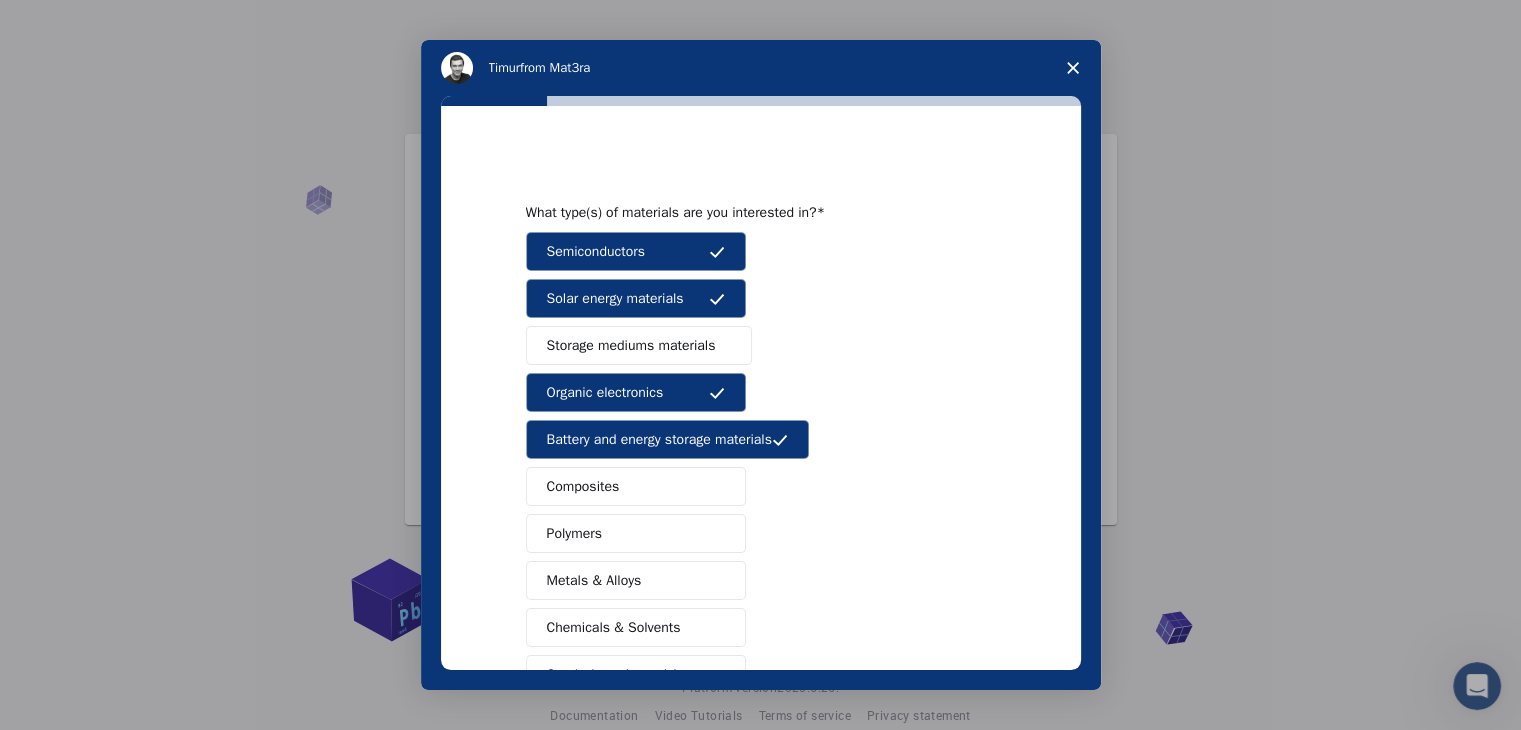 click on "Composites" at bounding box center (583, 486) 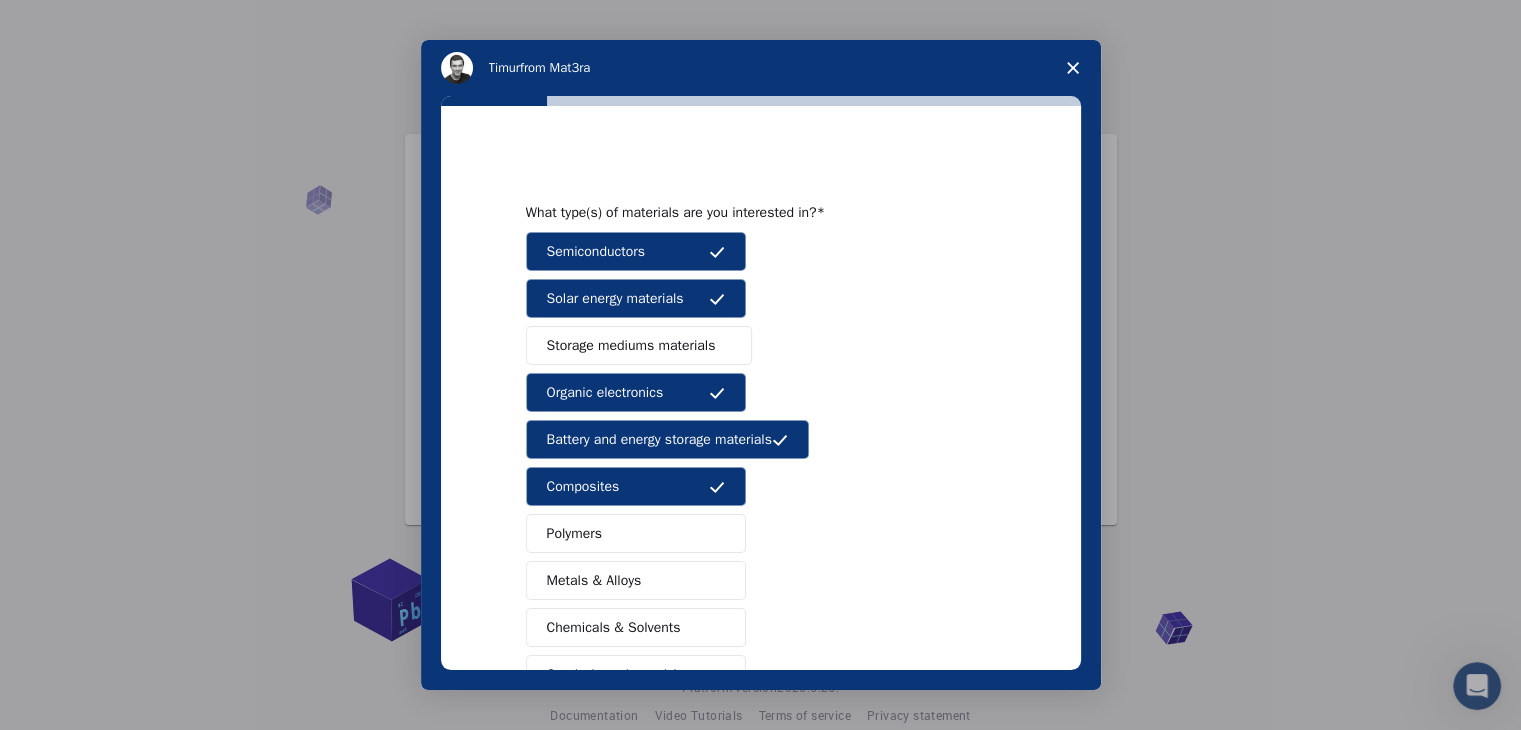 click on "Polymers" at bounding box center (636, 533) 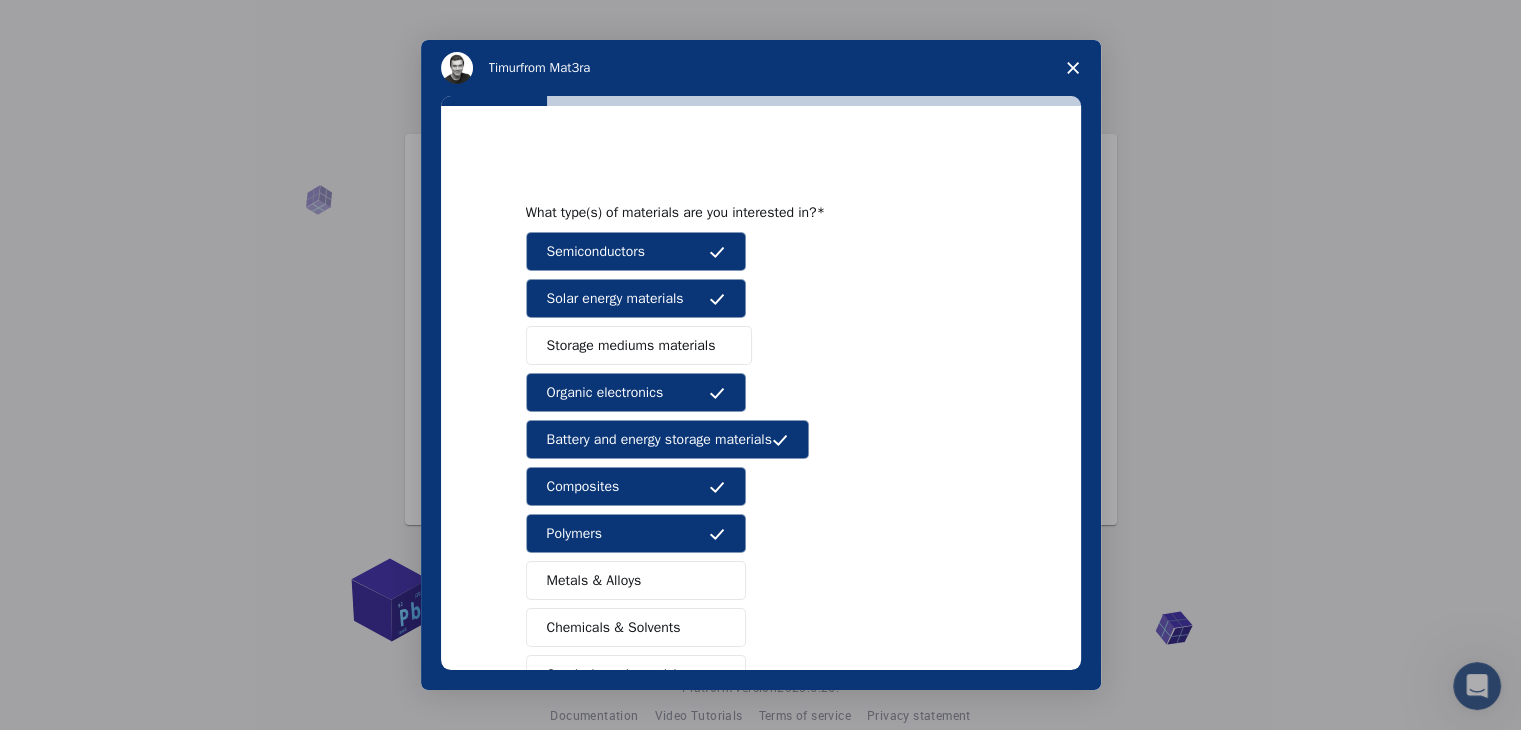click at bounding box center [760, 365] 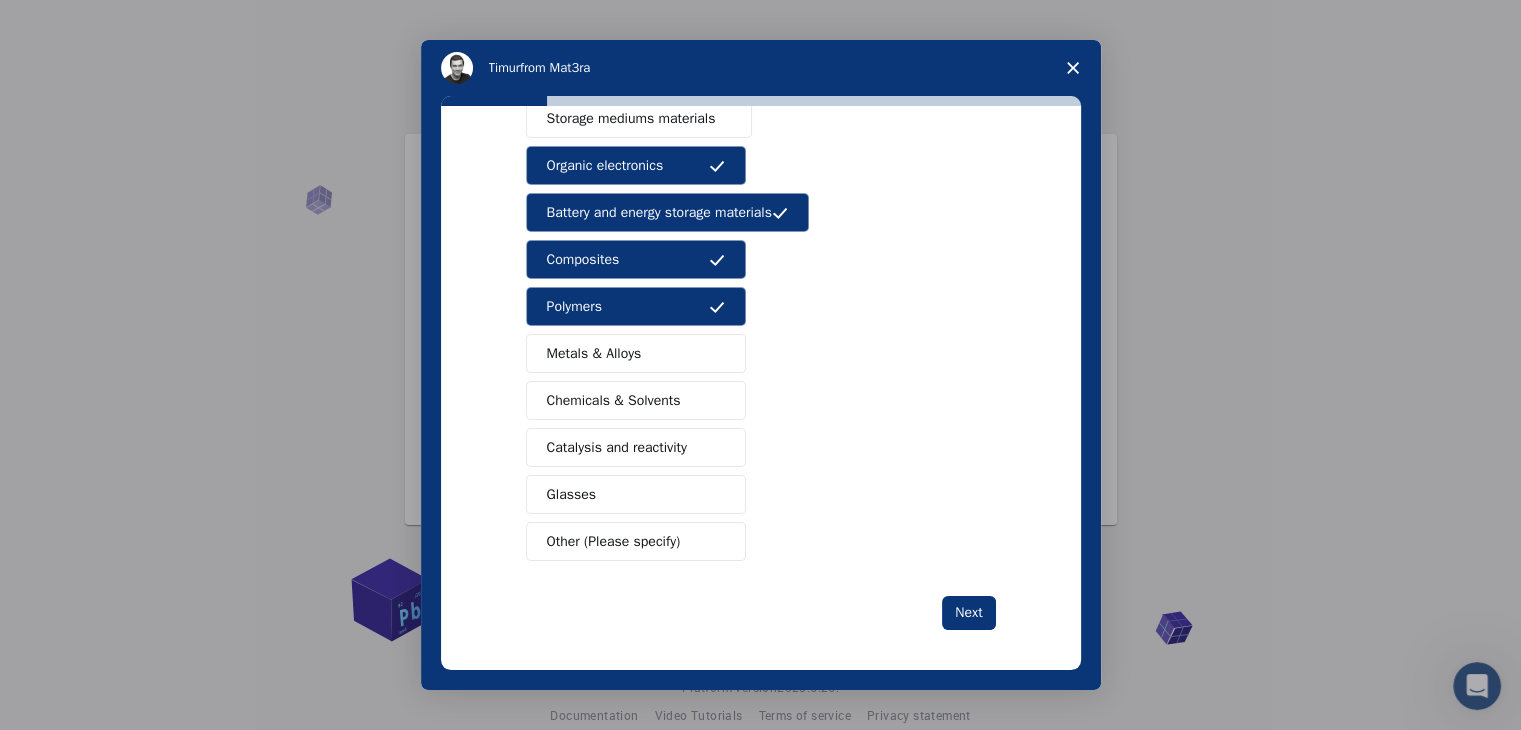 scroll, scrollTop: 230, scrollLeft: 0, axis: vertical 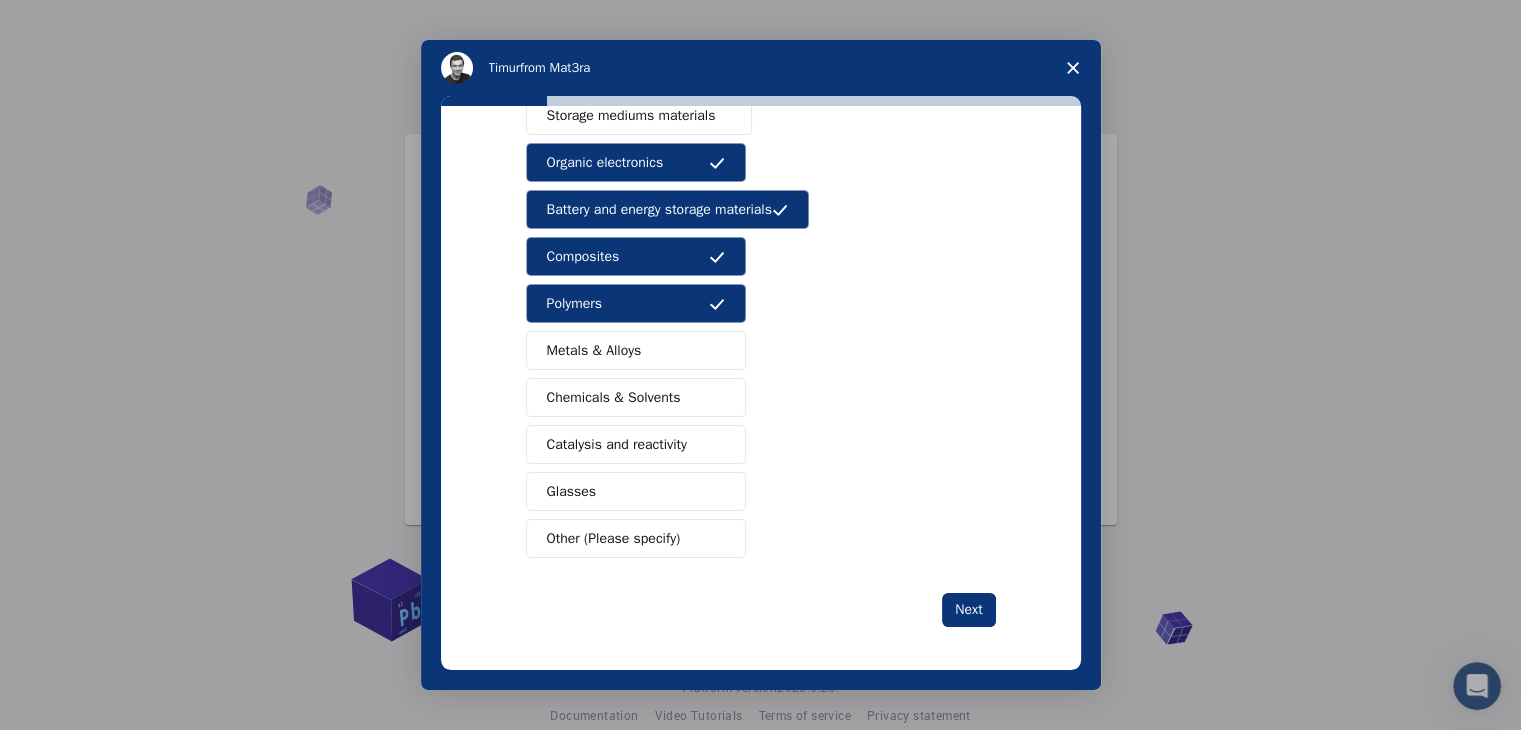 click on "Metals & Alloys" at bounding box center (594, 350) 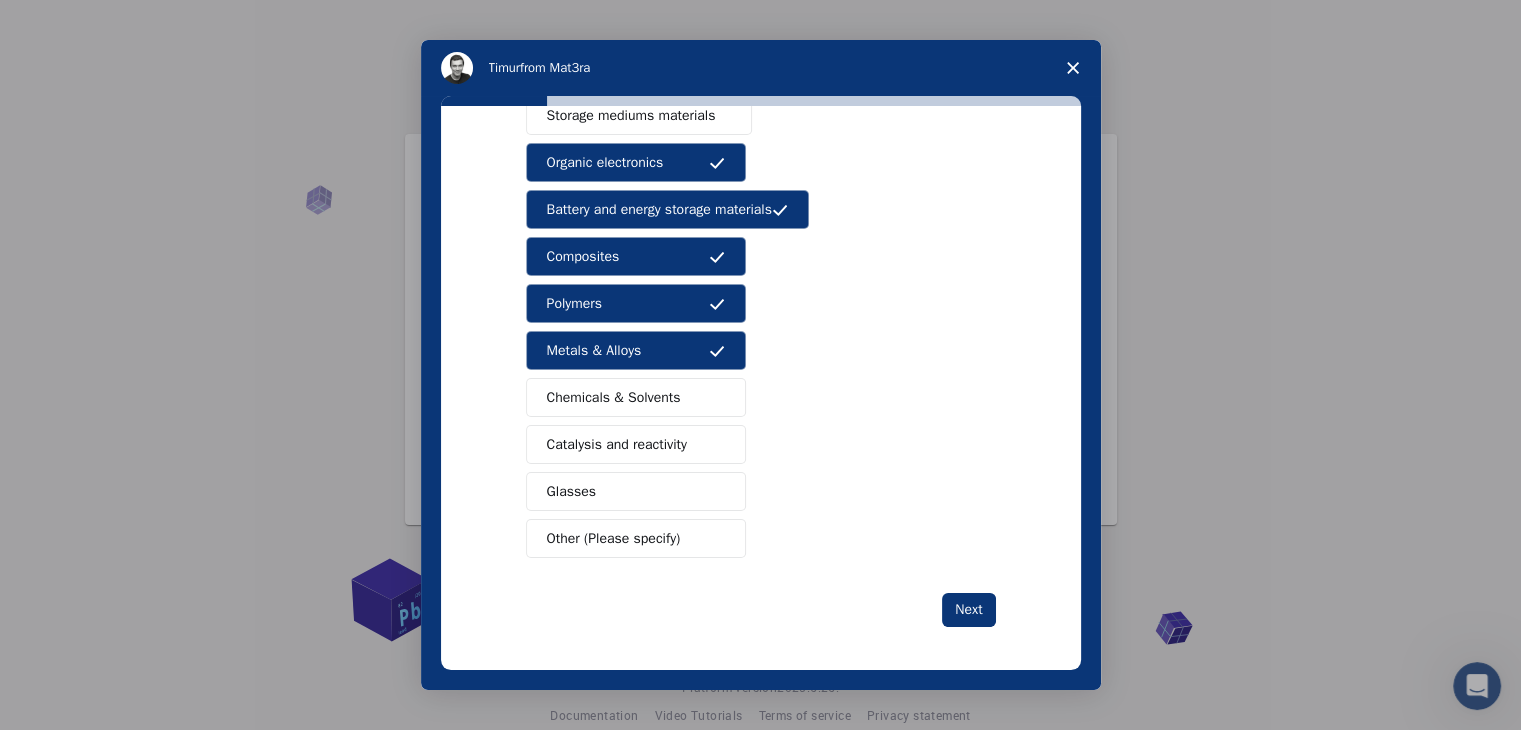 click on "Chemicals & Solvents" at bounding box center (636, 397) 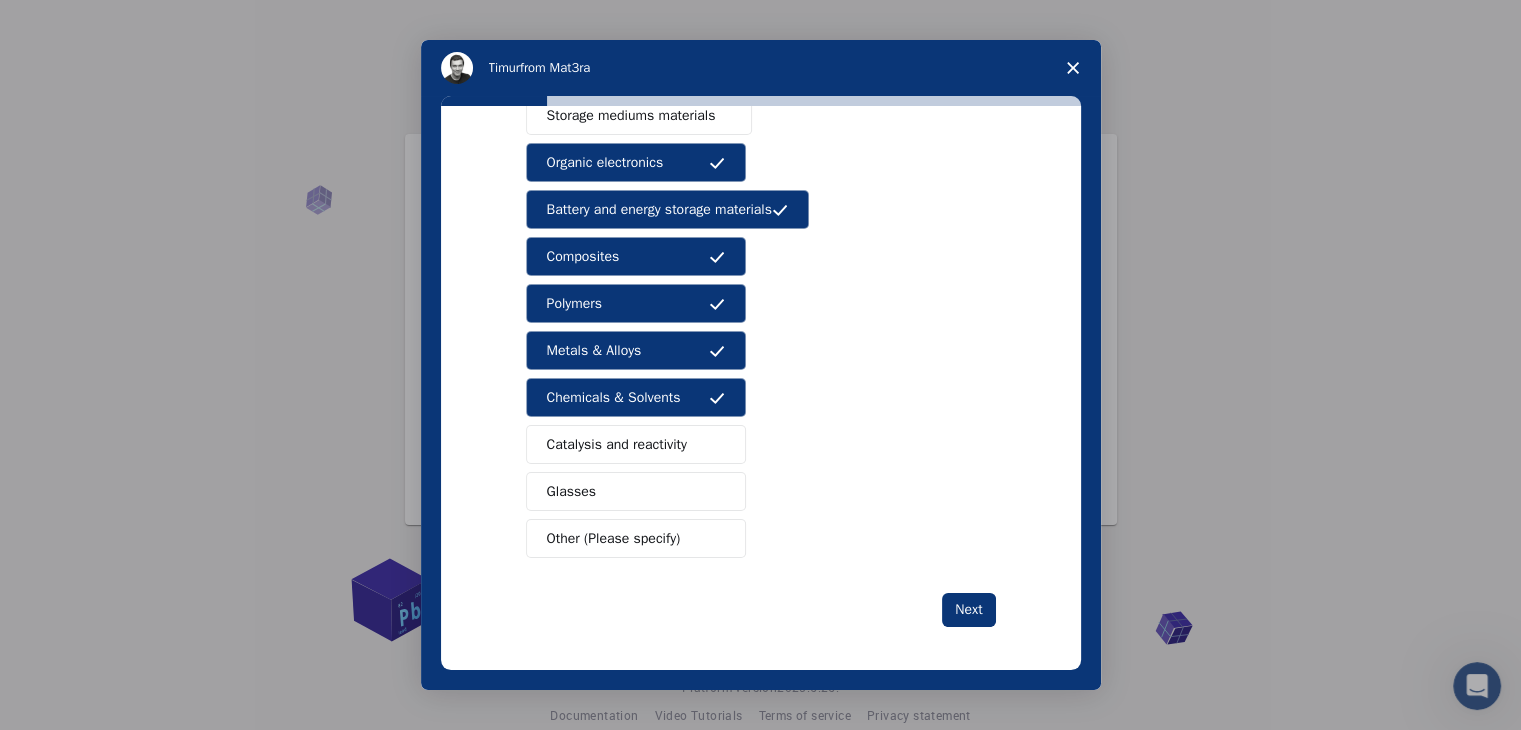 click on "Catalysis and reactivity" at bounding box center [617, 444] 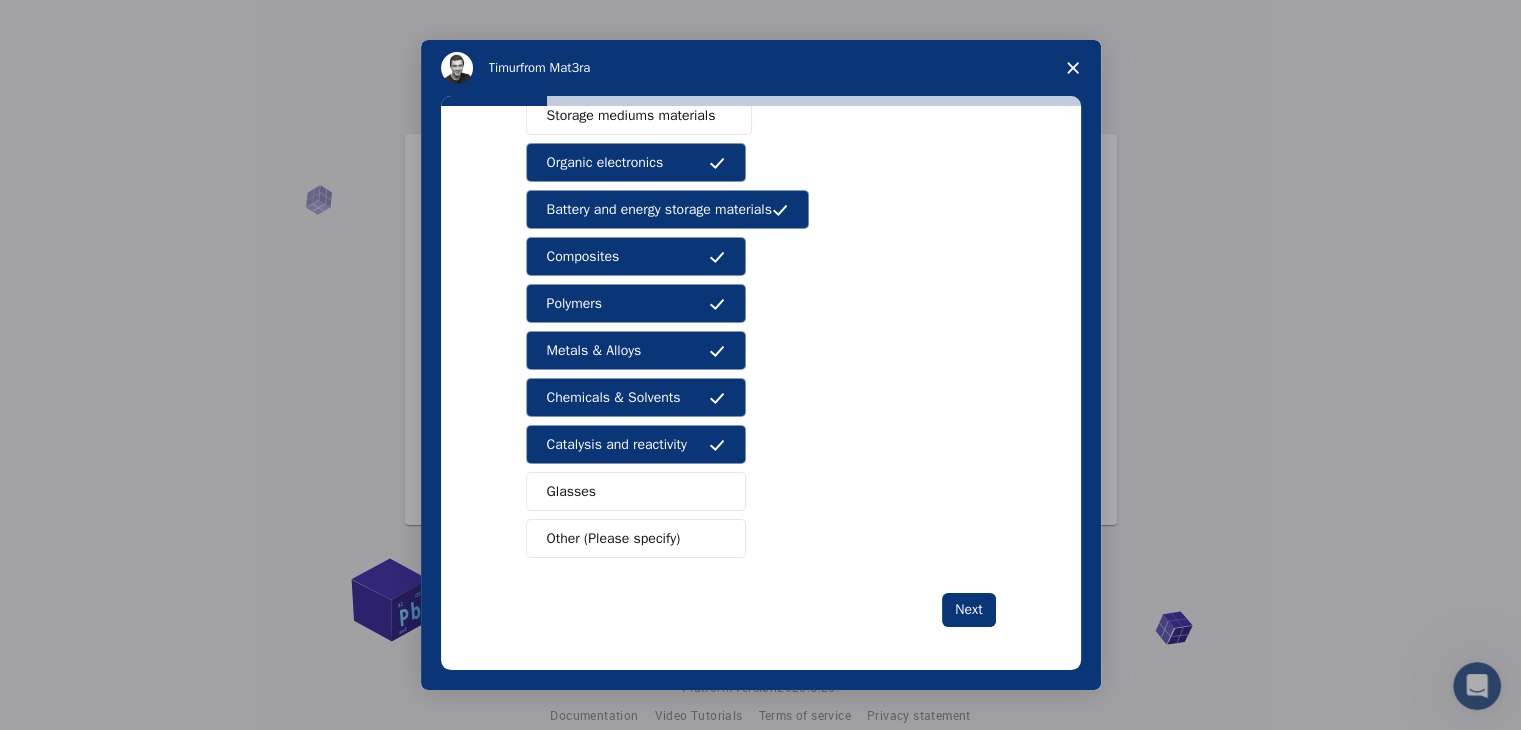 click on "Glasses" at bounding box center (636, 491) 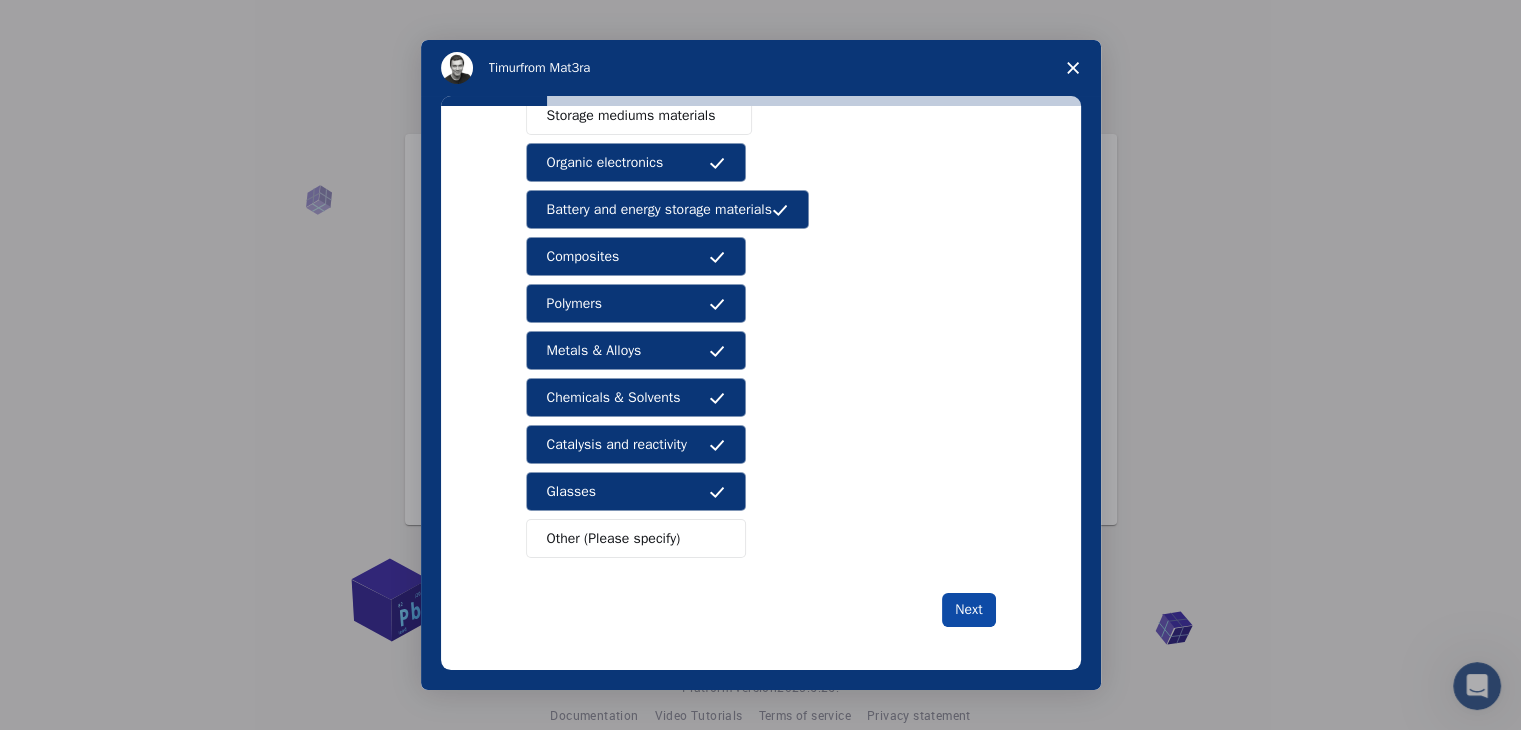 click on "Next" at bounding box center (968, 610) 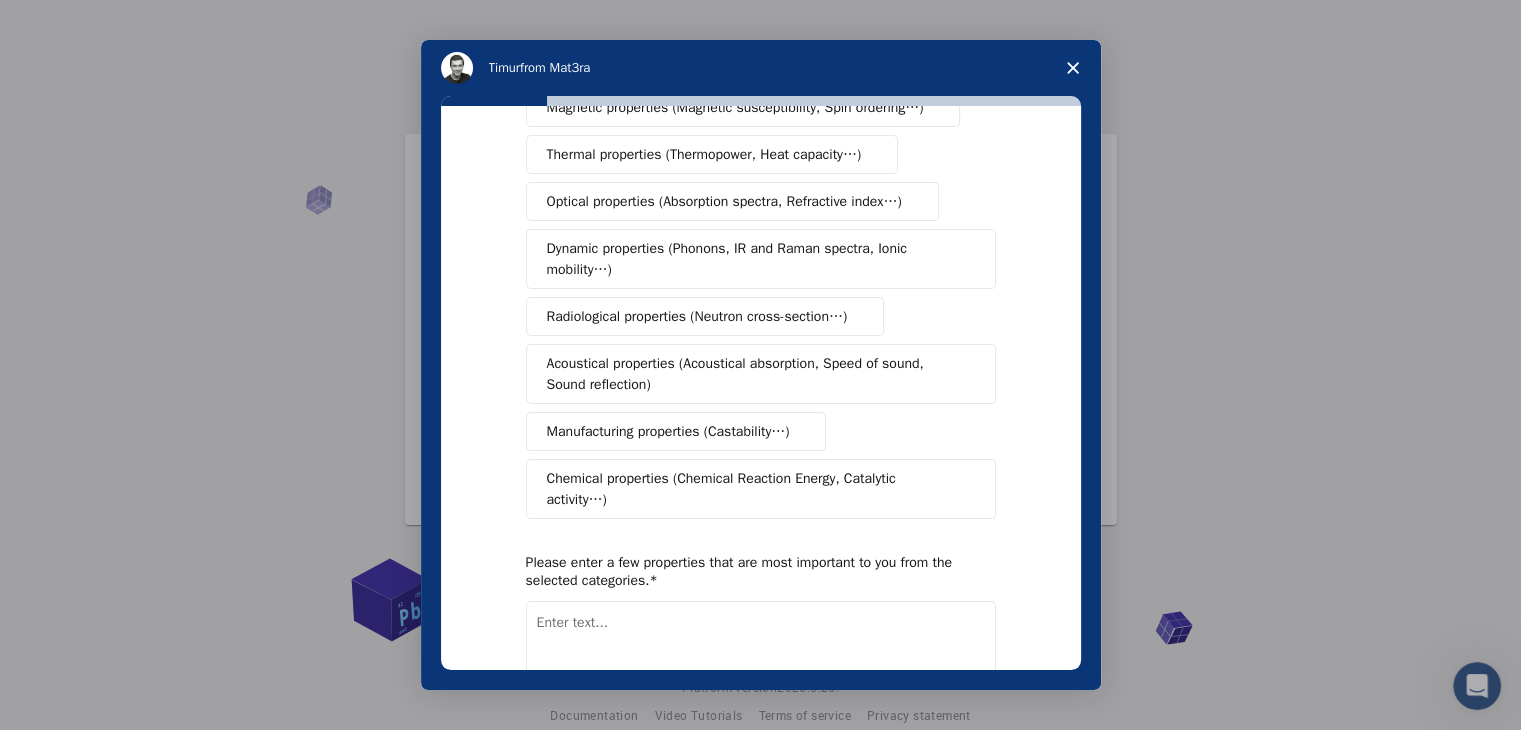 scroll, scrollTop: 0, scrollLeft: 0, axis: both 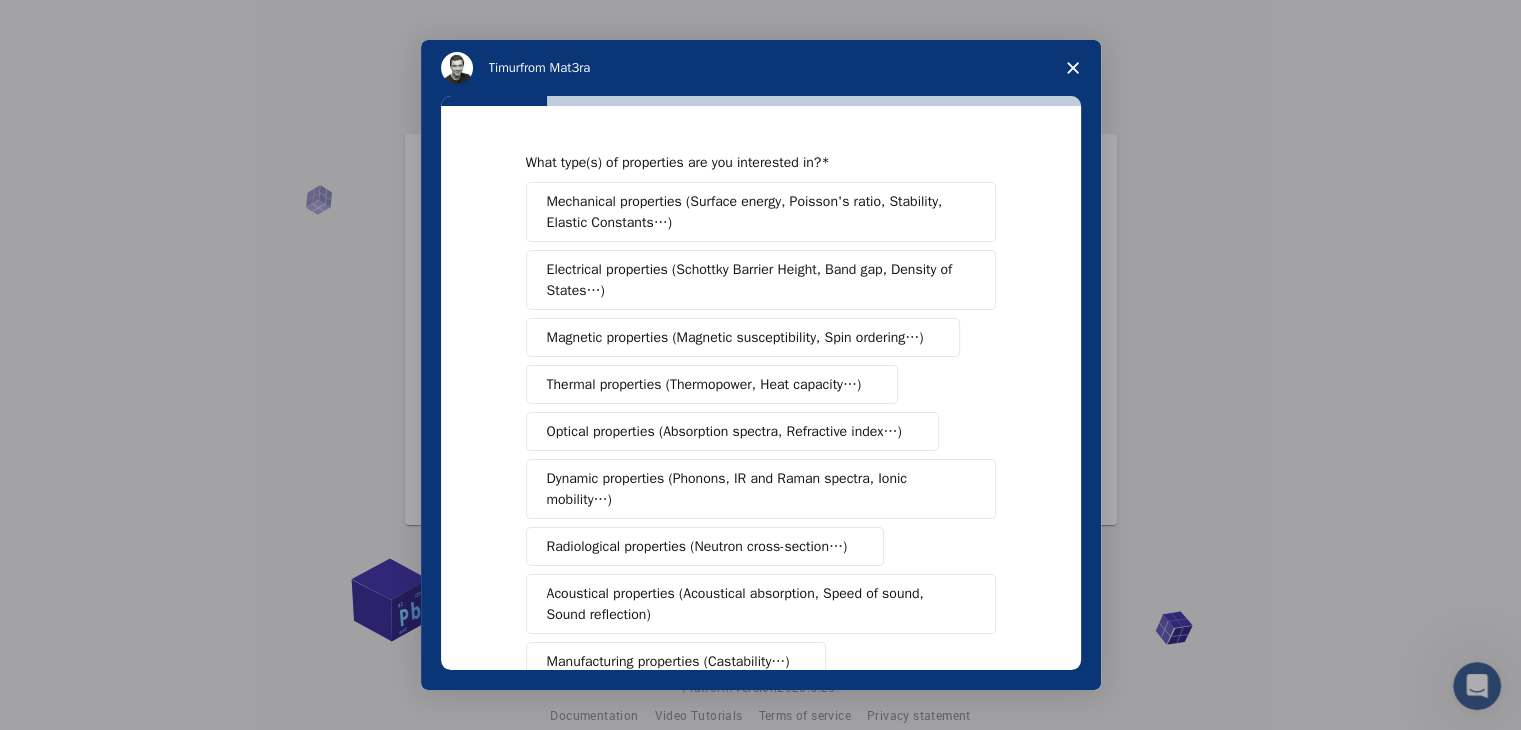click on "Mechanical properties (Surface energy, Poisson's ratio, Stability, Elastic Constants…)" at bounding box center (754, 212) 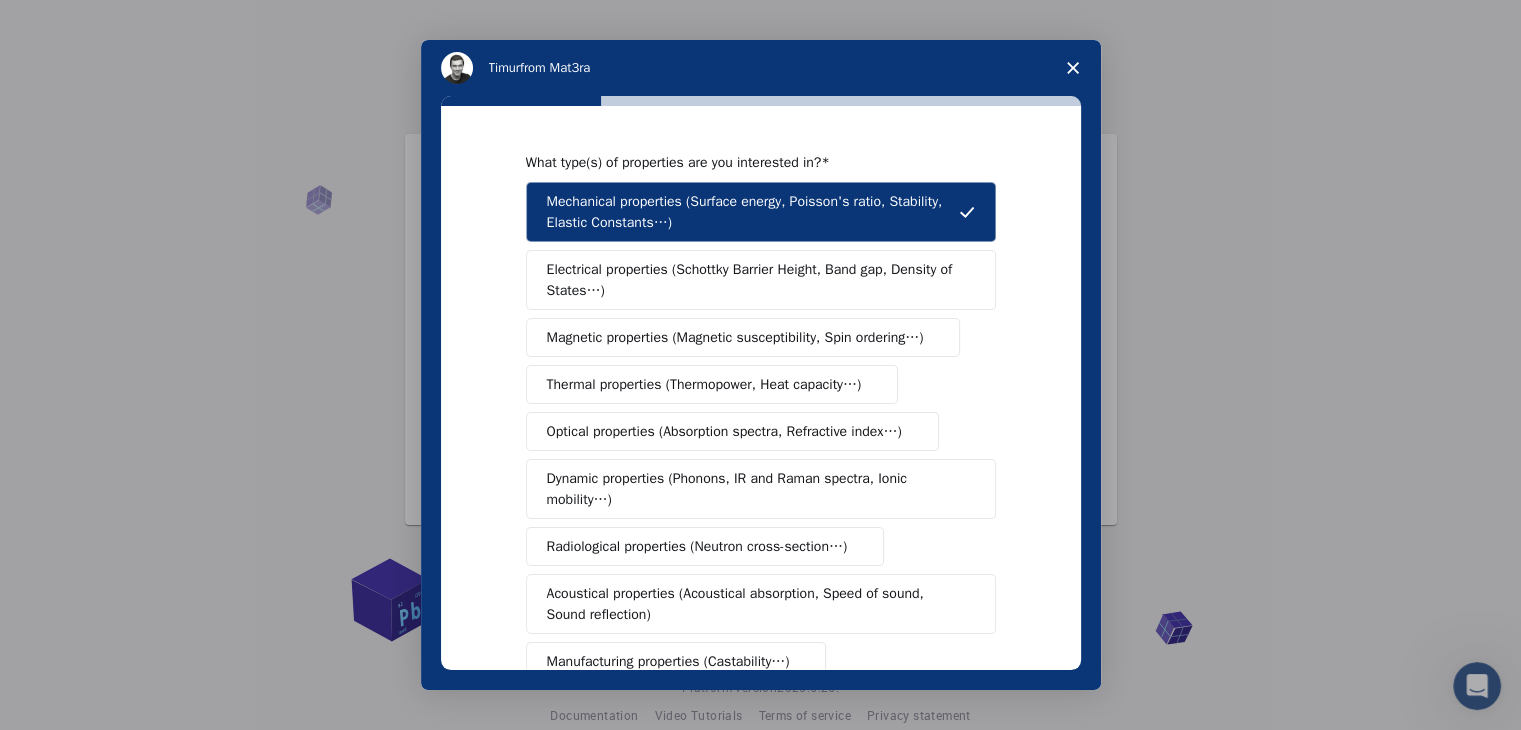 click on "Electrical properties (Schottky Barrier Height, Band gap, Density of States…)" at bounding box center (754, 280) 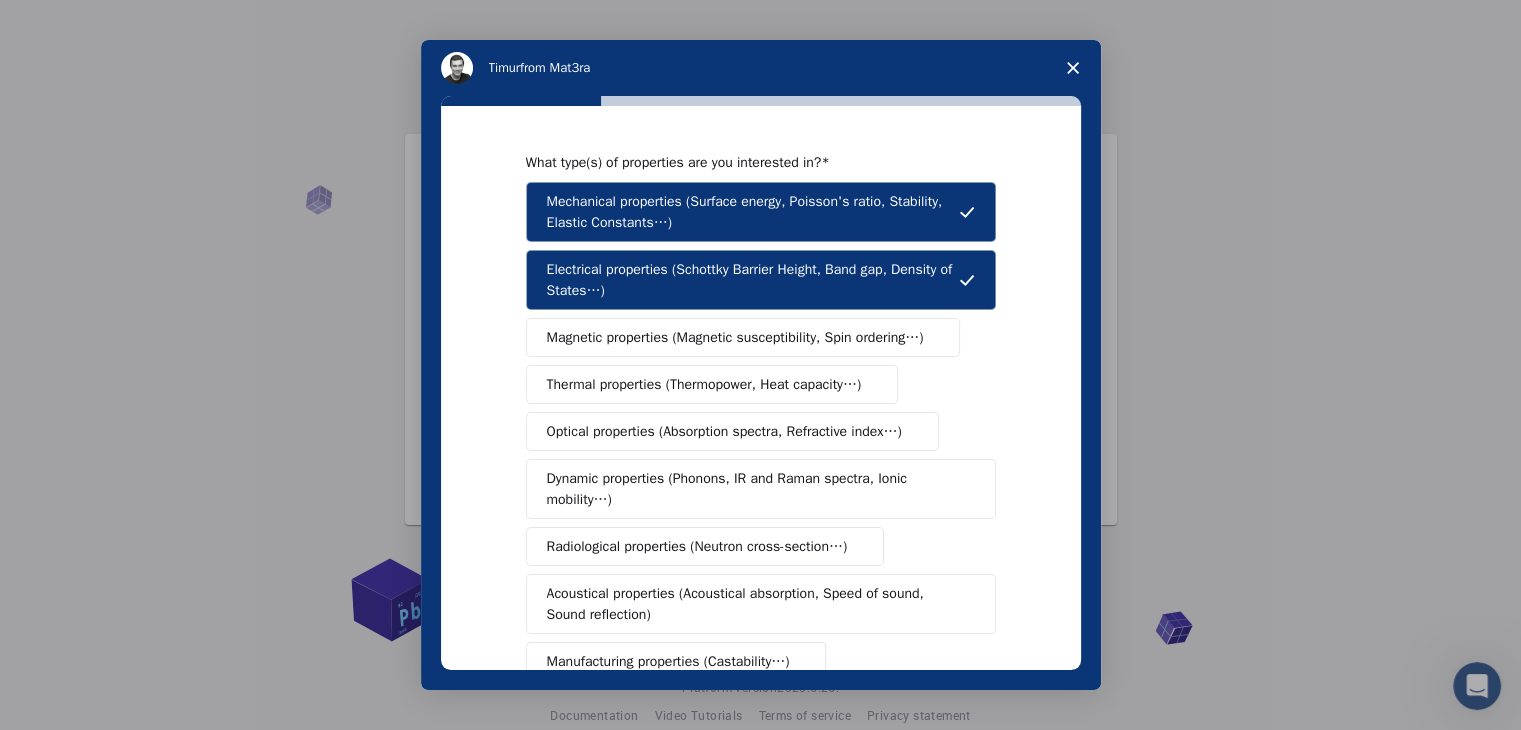 click on "Magnetic properties (Magnetic susceptibility, Spin ordering…)" at bounding box center [735, 337] 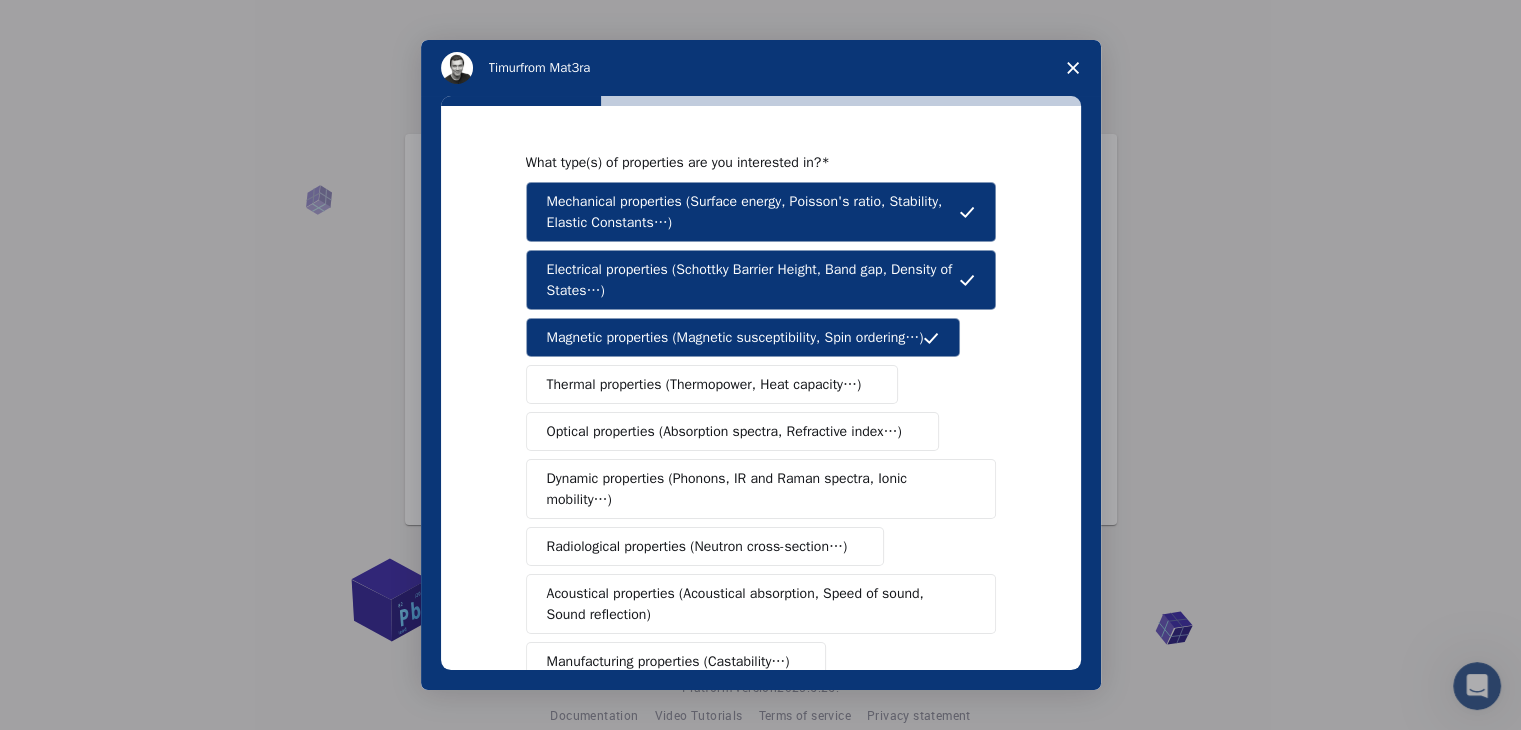 click on "Thermal properties (Thermopower, Heat capacity…)" at bounding box center [704, 384] 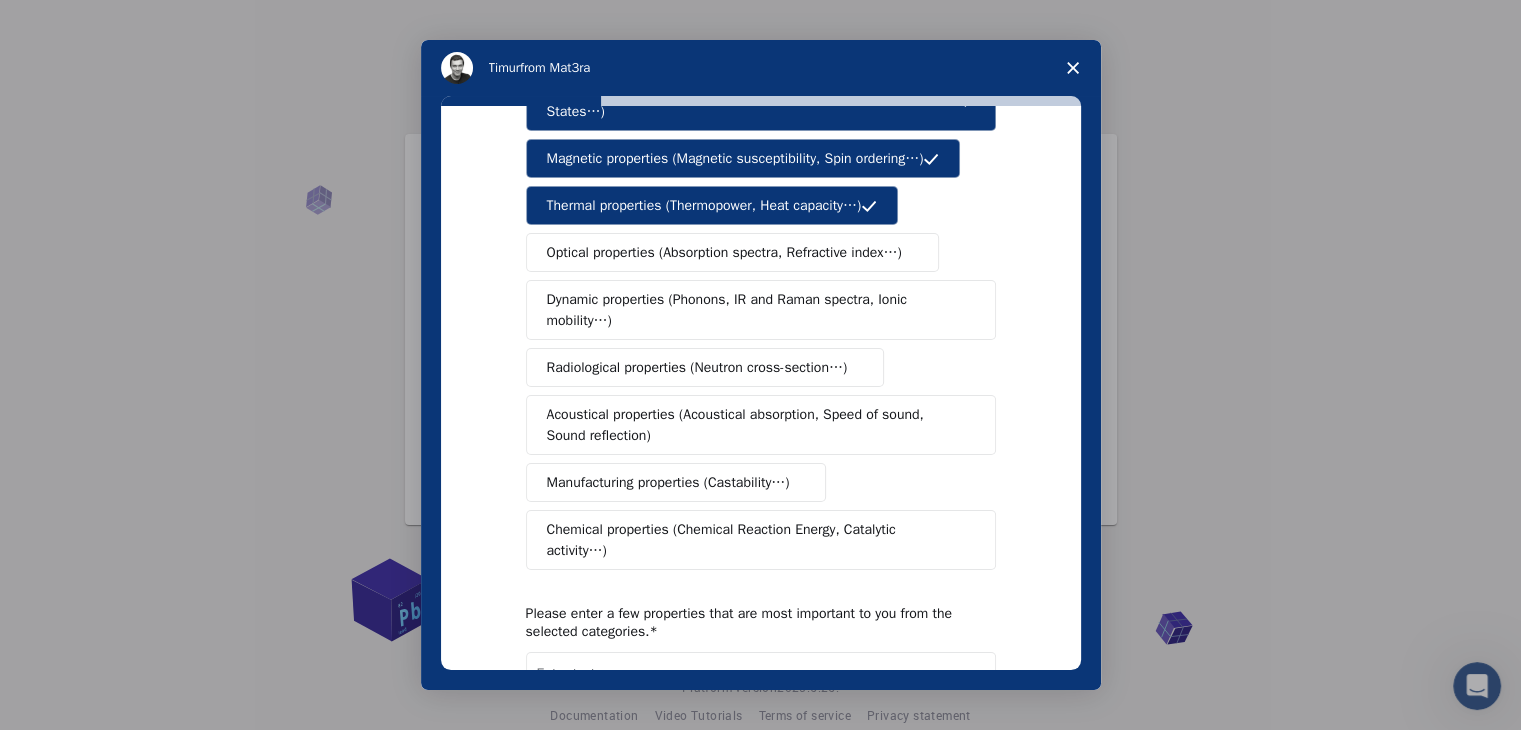 scroll, scrollTop: 162, scrollLeft: 0, axis: vertical 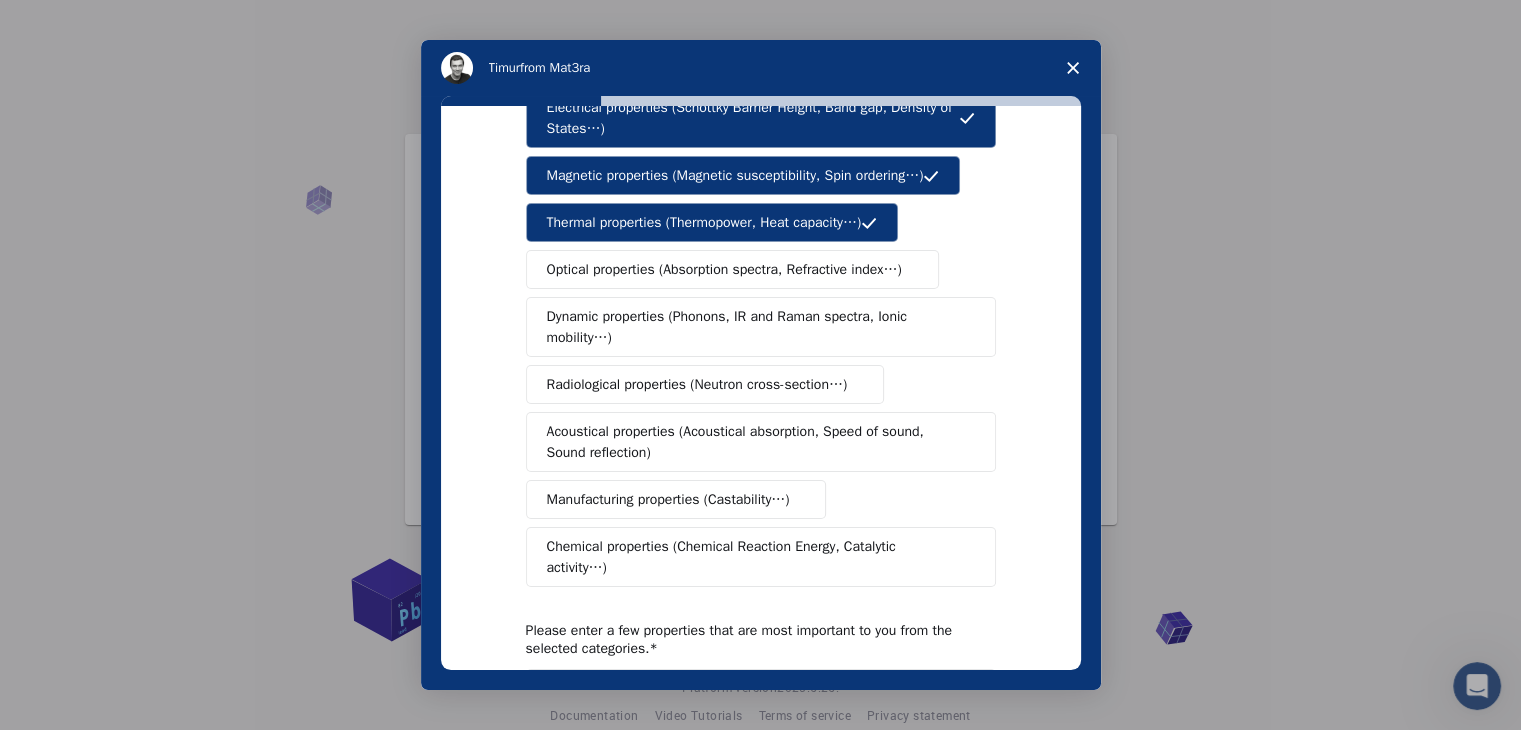 click on "Optical properties (Absorption spectra, Refractive index…)" at bounding box center [724, 269] 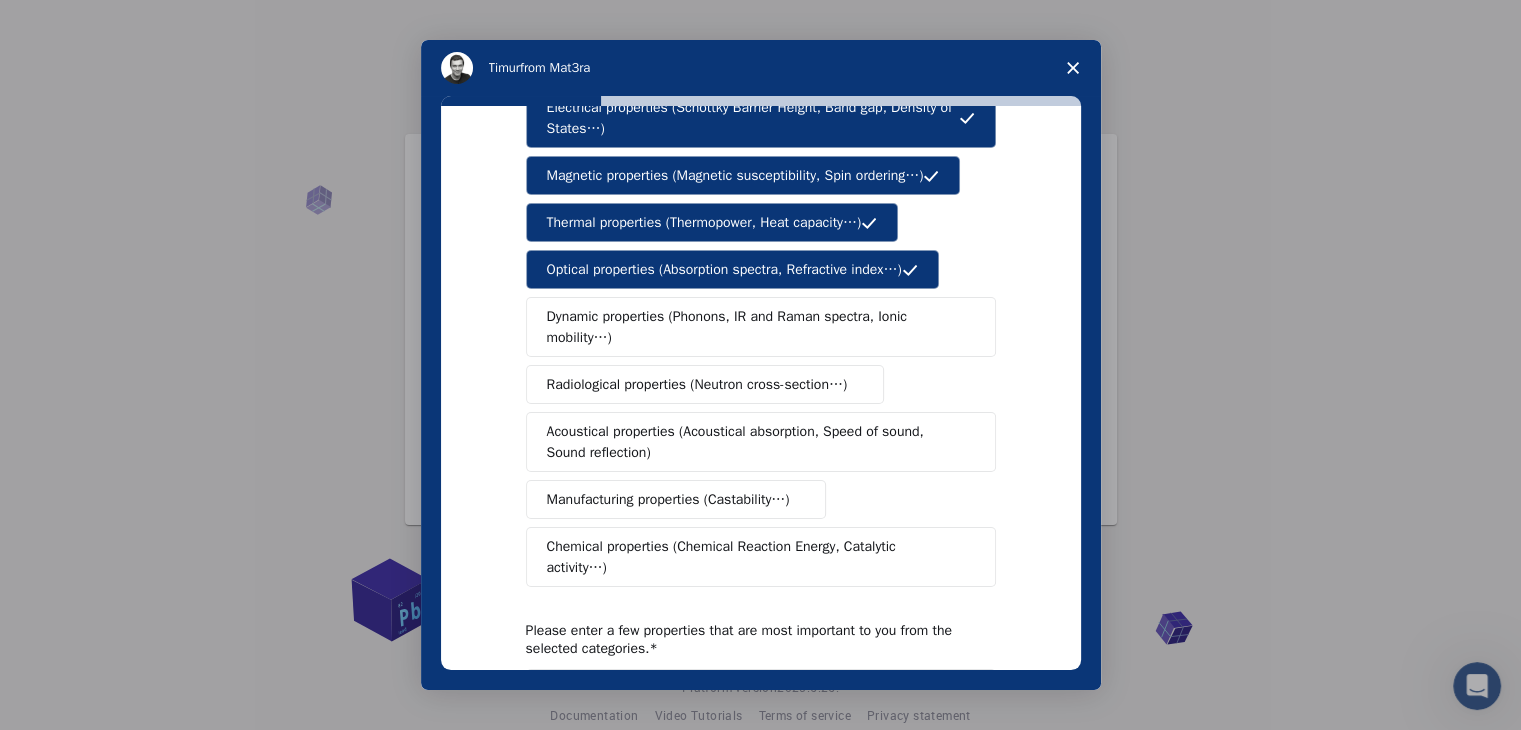 click on "Dynamic properties (Phonons, IR and Raman spectra, Ionic mobility…)" at bounding box center (753, 327) 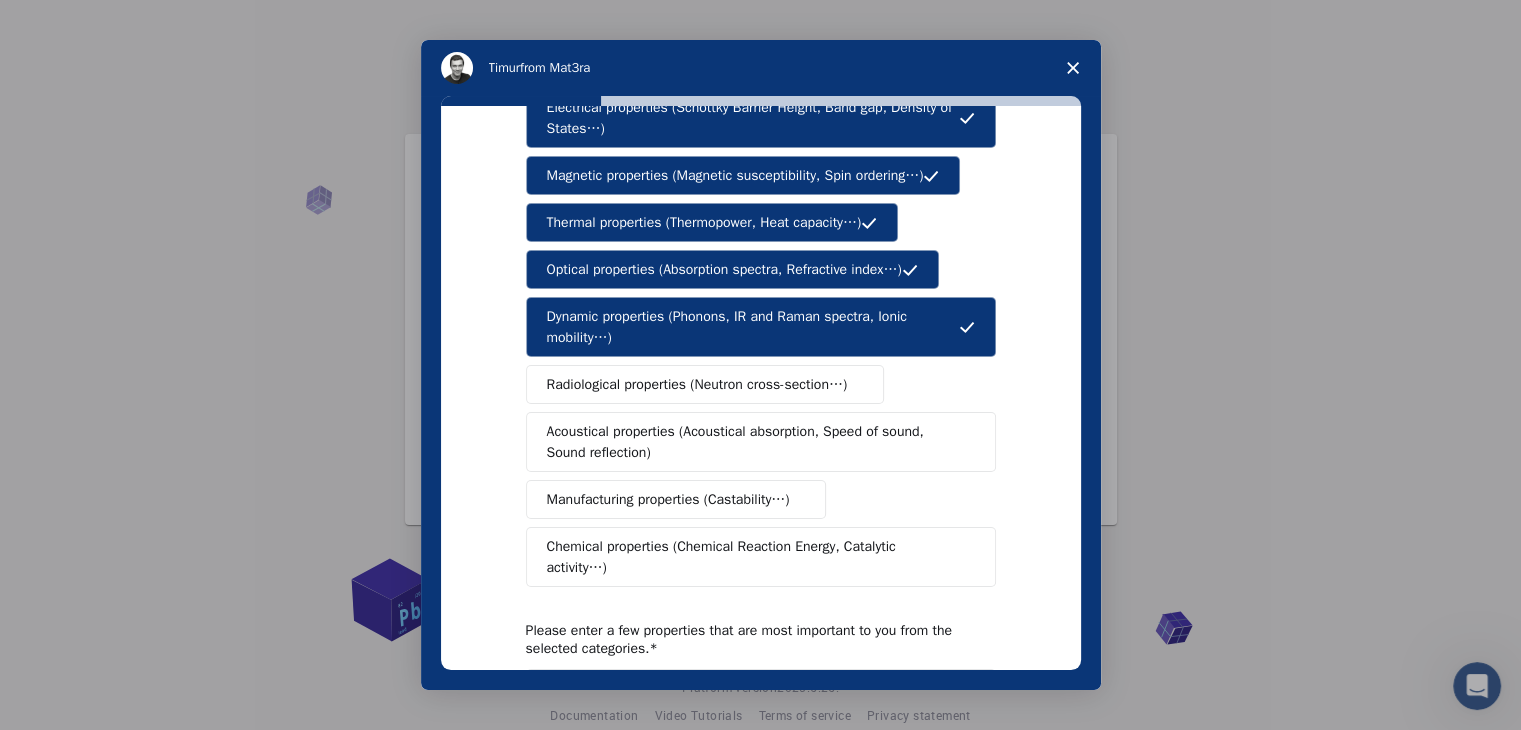 click on "Radiological properties (Neutron cross-section…)" at bounding box center [697, 384] 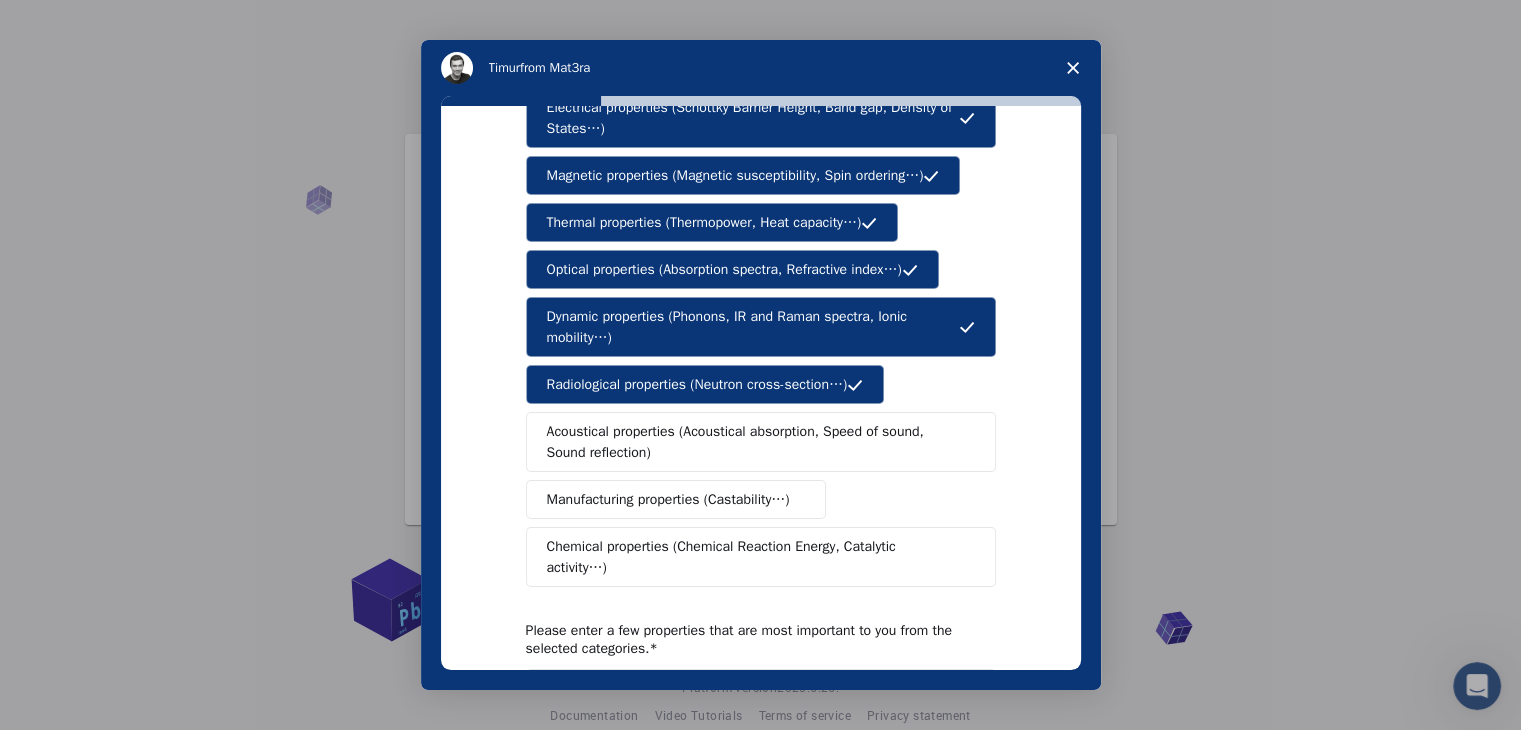 click on "Acoustical properties (Acoustical absorption, Speed of sound, Sound reflection)" at bounding box center (754, 442) 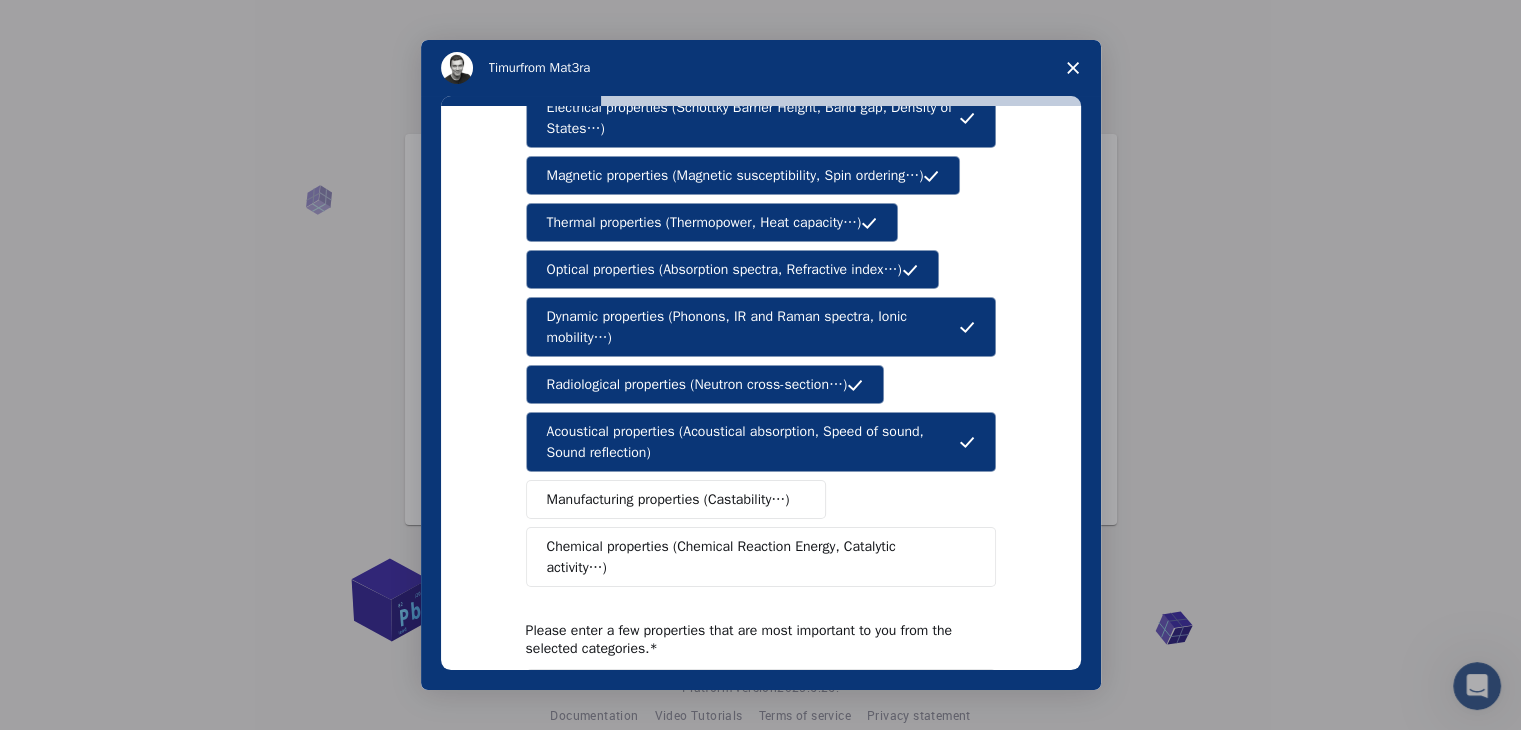 click on "Manufacturing properties (Castability…)" at bounding box center [668, 499] 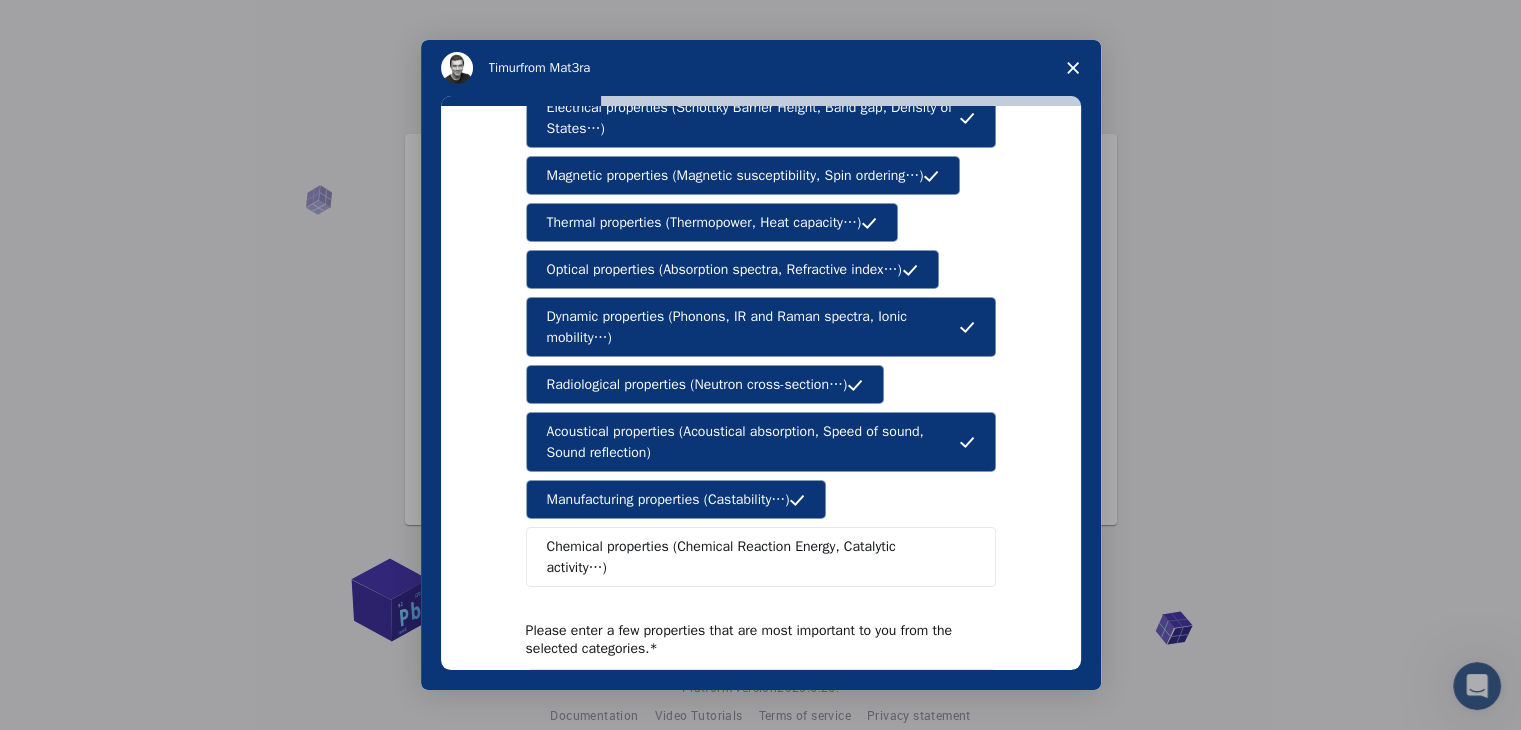 click on "Chemical properties (Chemical Reaction Energy, Catalytic activity…)" at bounding box center [753, 557] 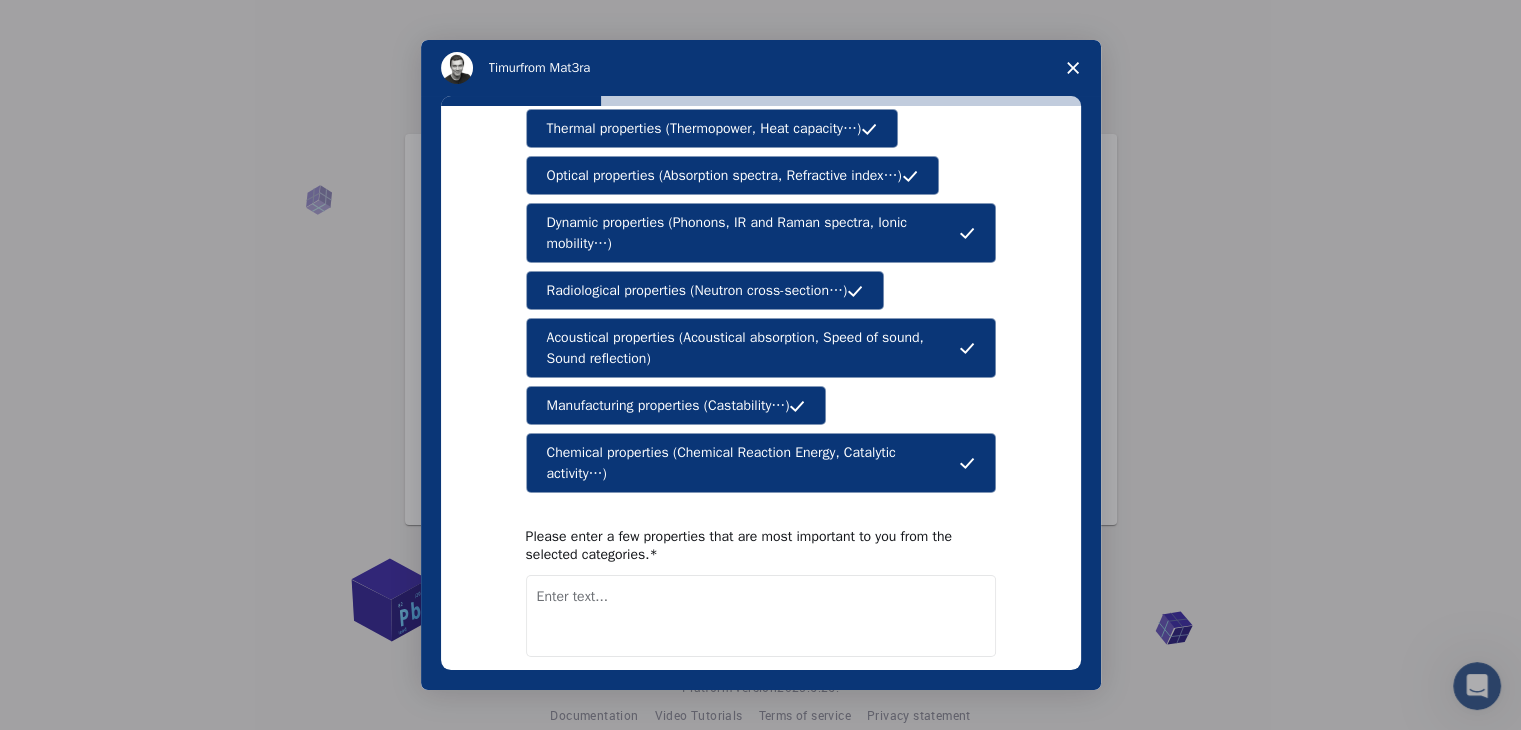scroll, scrollTop: 331, scrollLeft: 0, axis: vertical 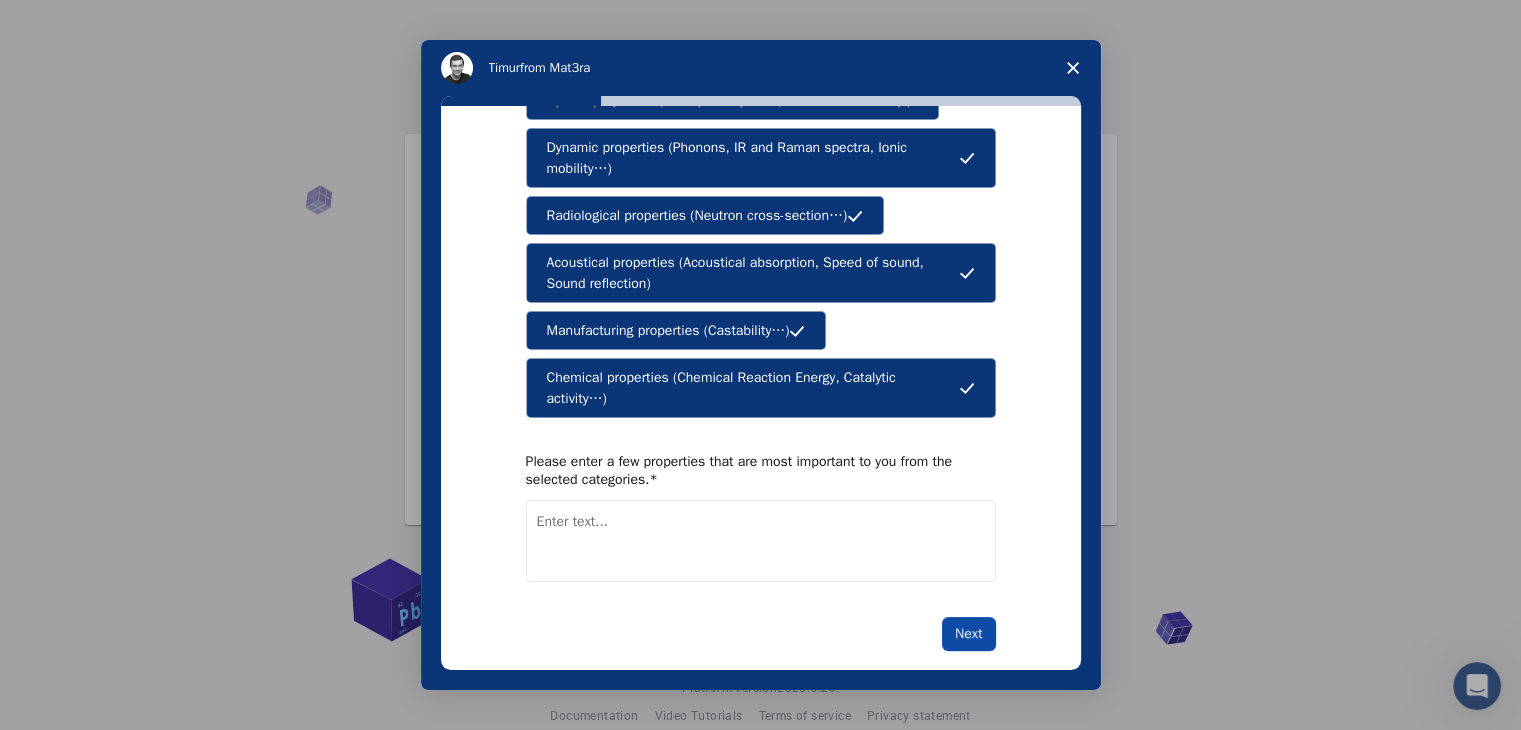click on "Next" at bounding box center (968, 634) 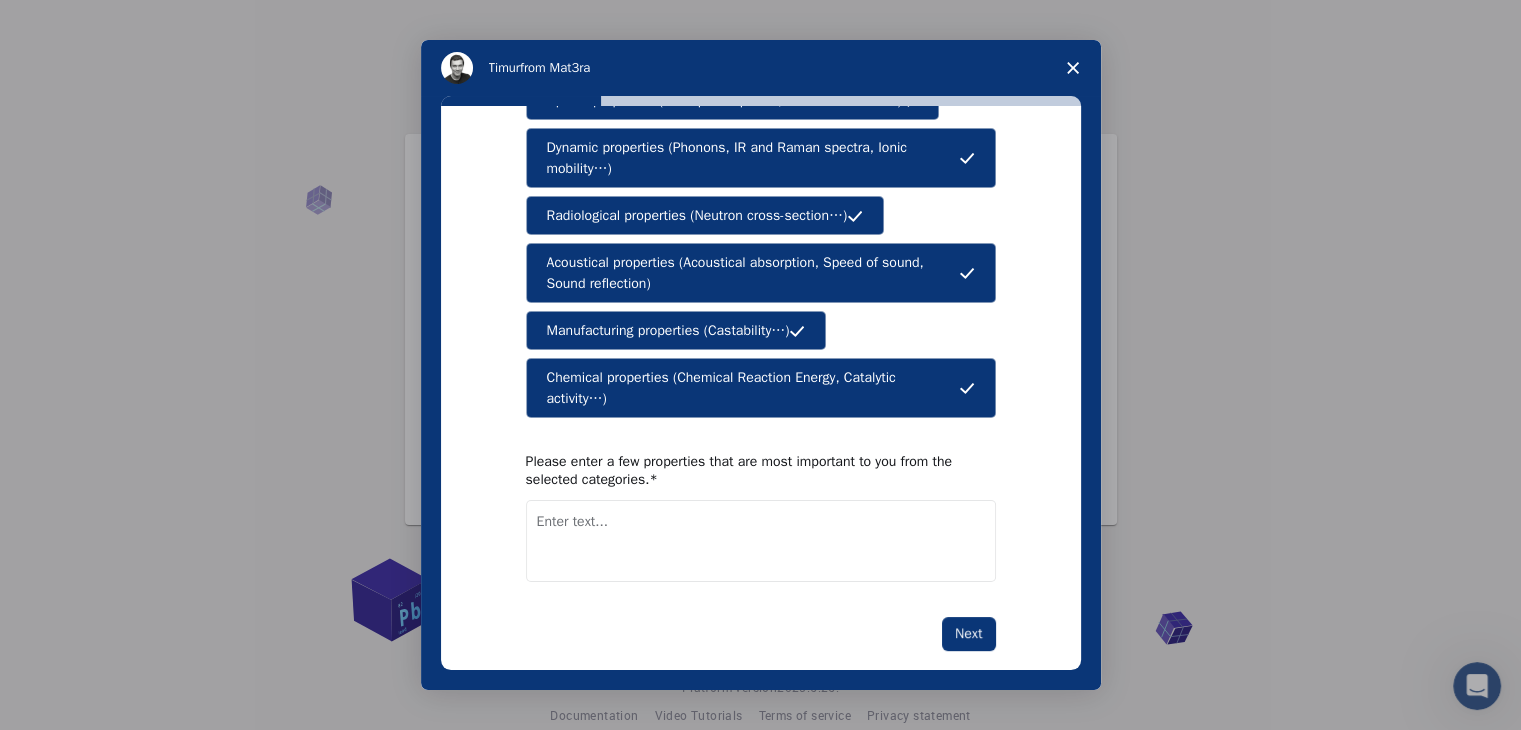 click at bounding box center [761, 541] 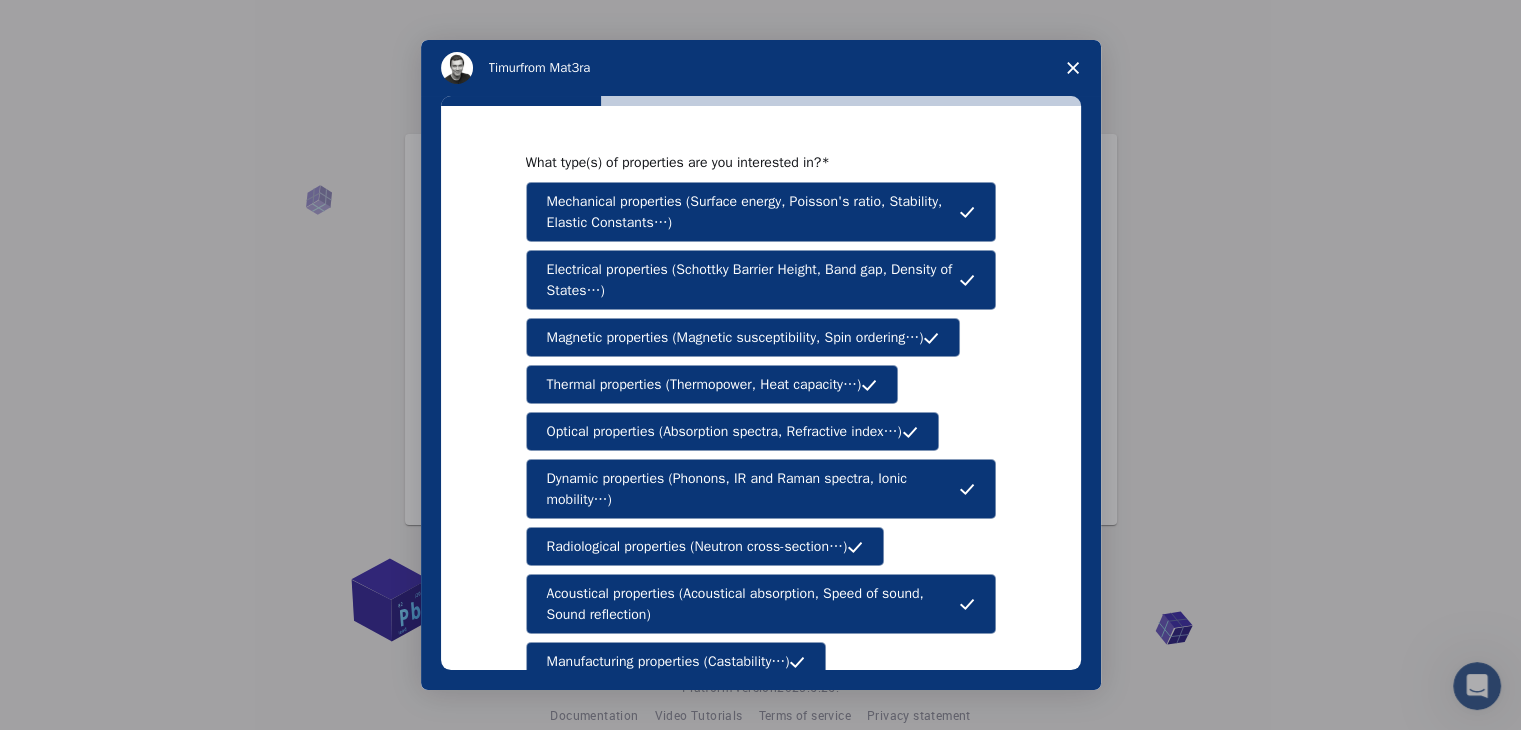 scroll, scrollTop: 331, scrollLeft: 0, axis: vertical 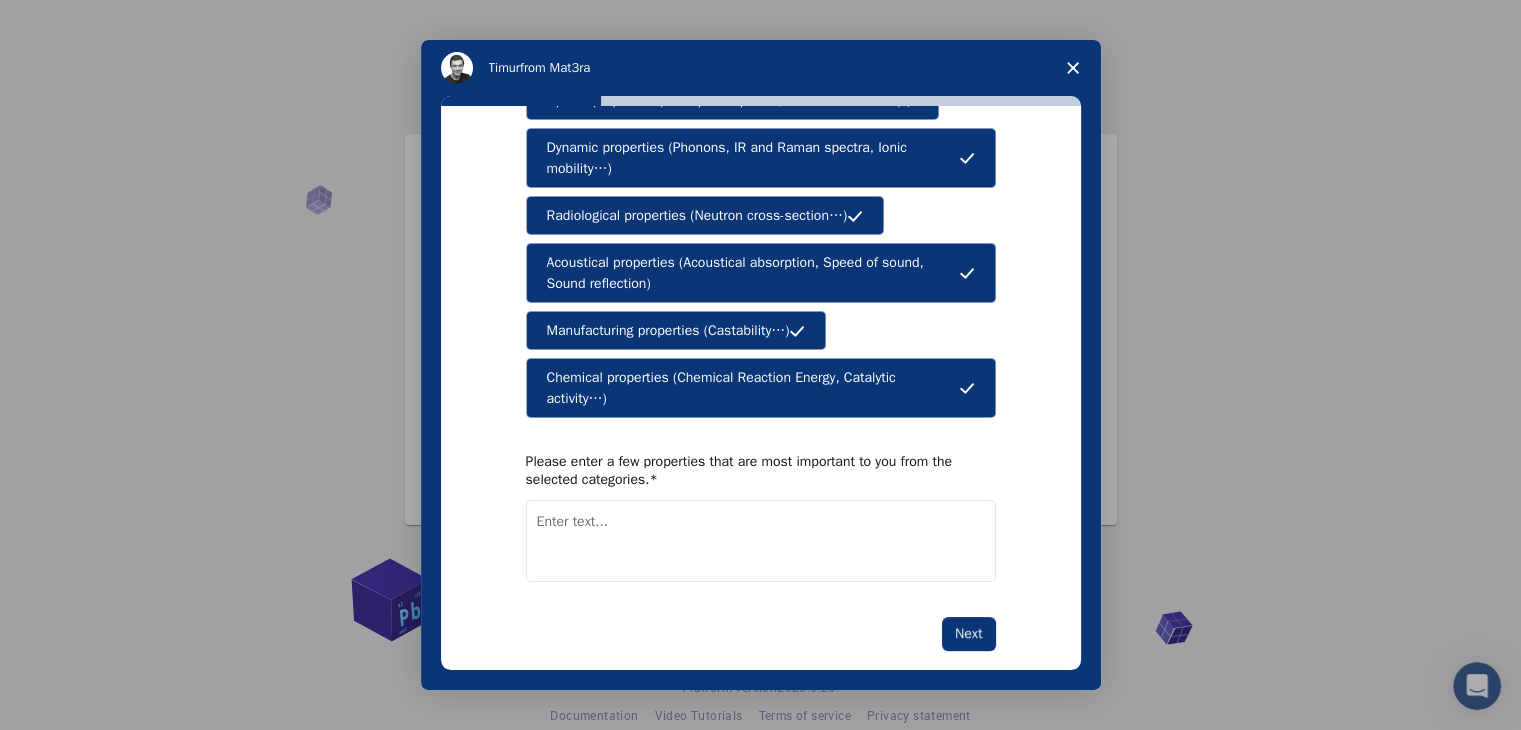 click at bounding box center [761, 541] 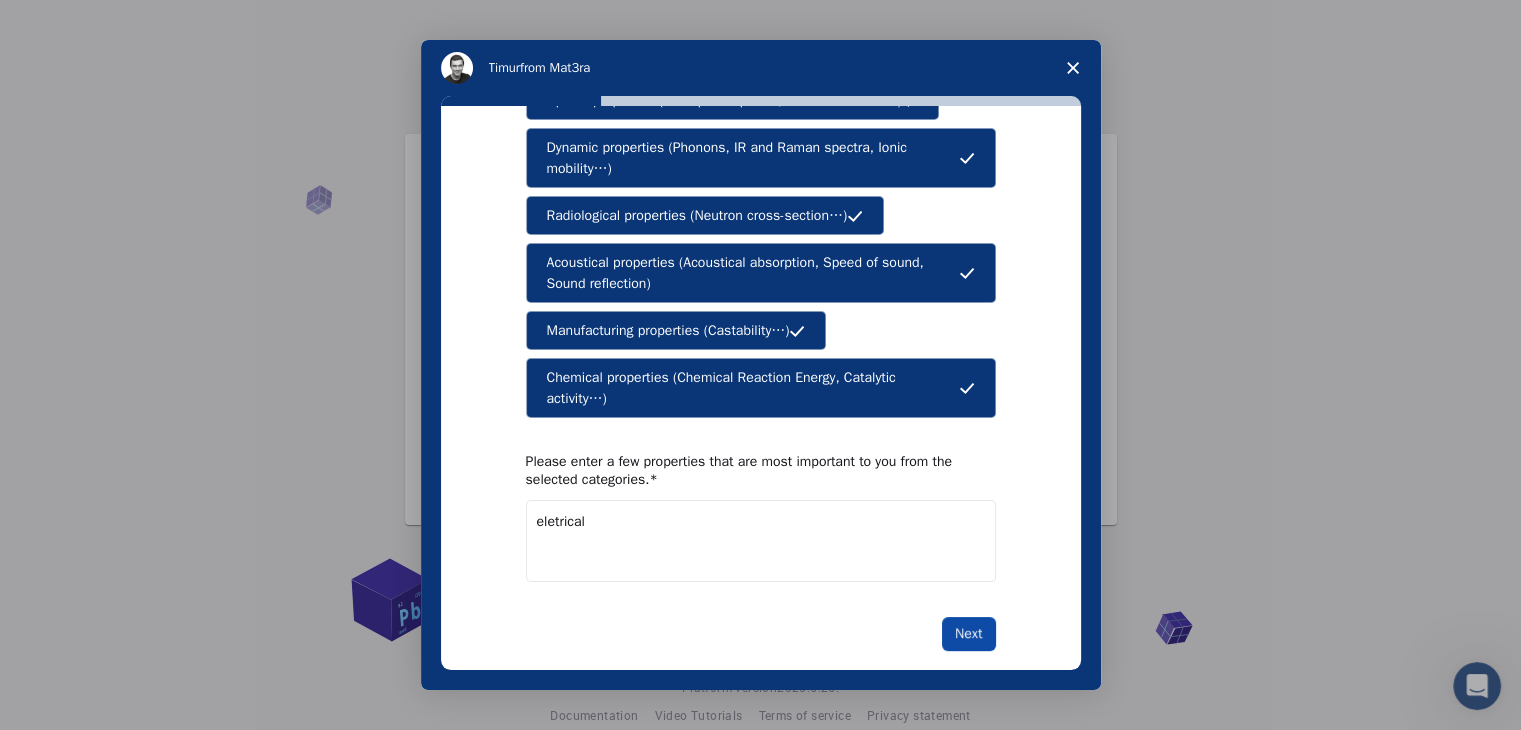 type on "eletrical" 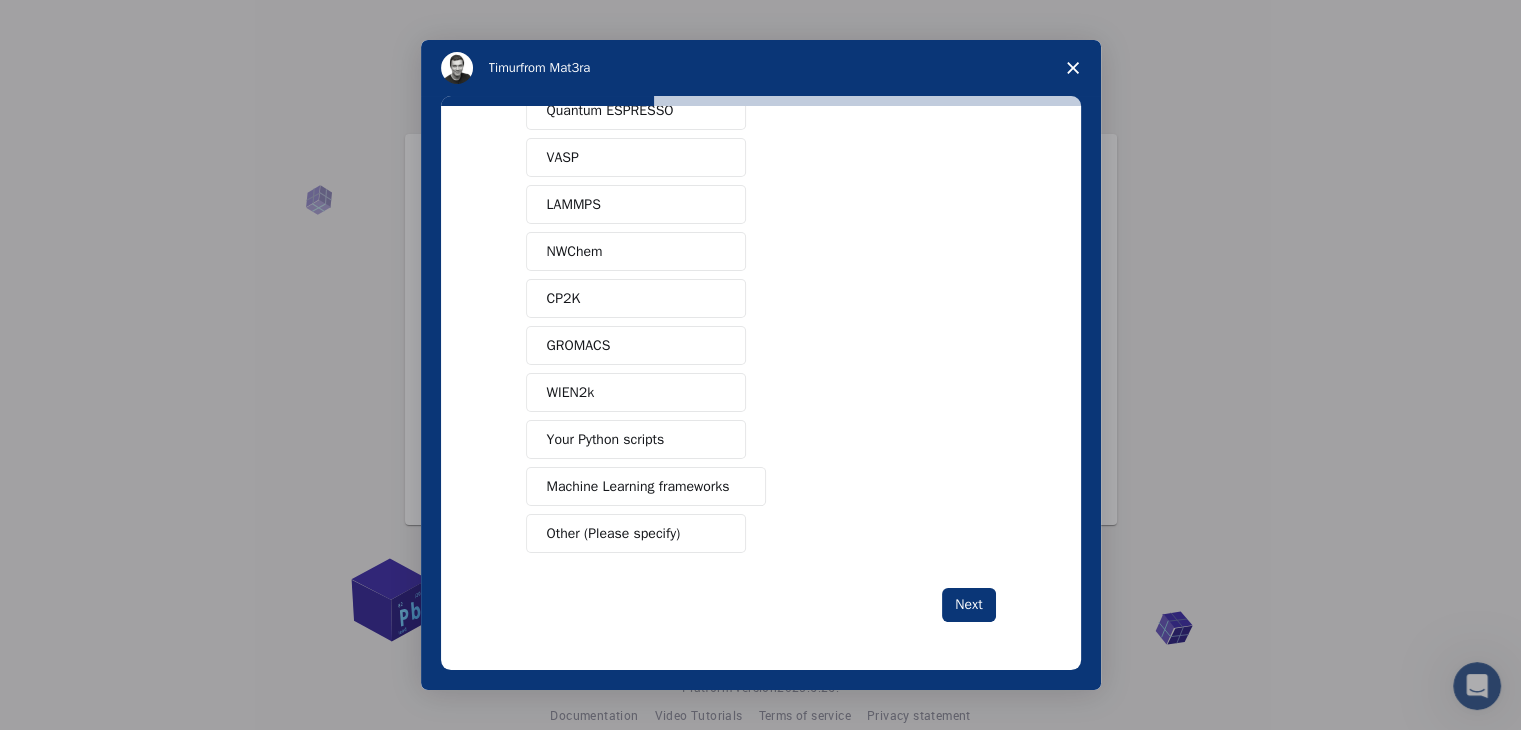 scroll, scrollTop: 0, scrollLeft: 0, axis: both 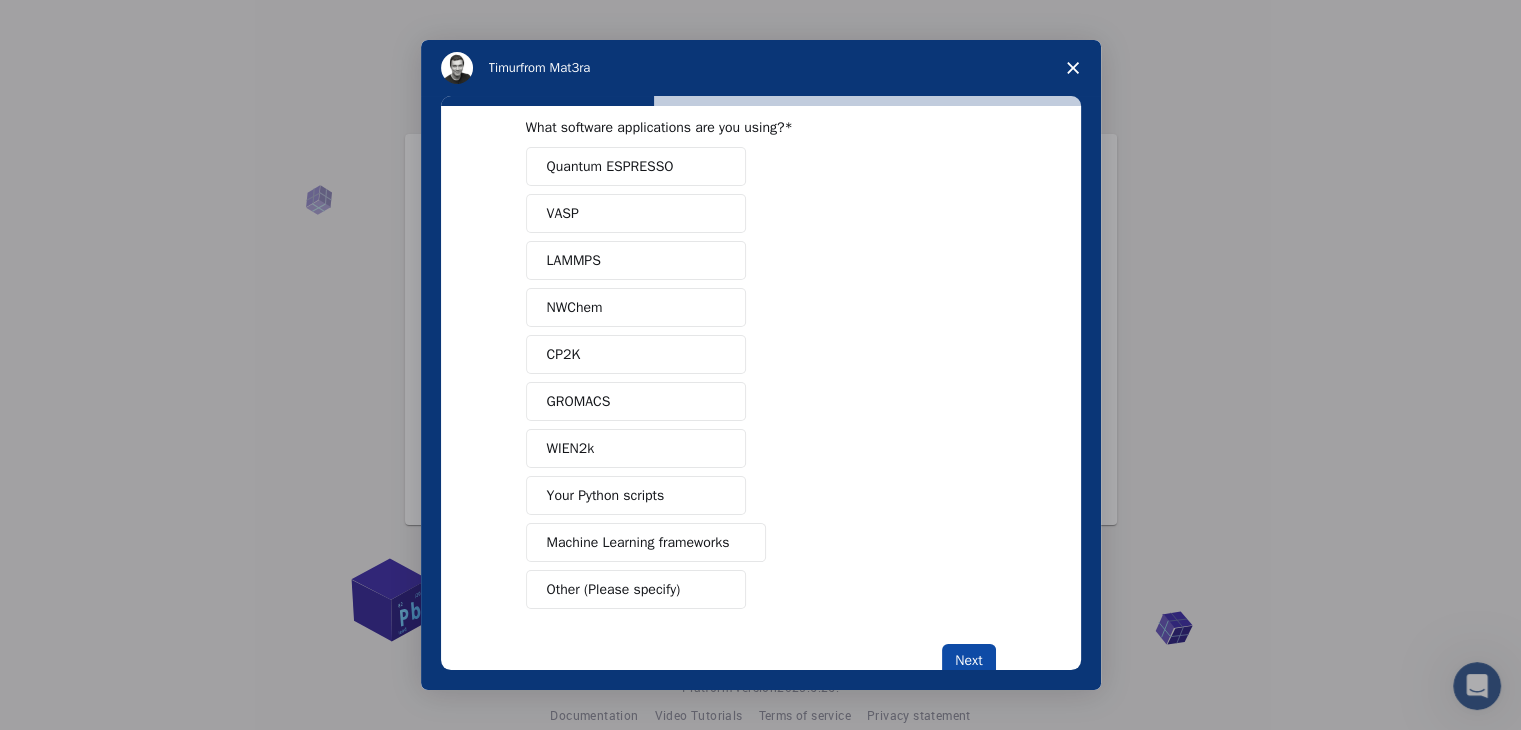 click on "Next" at bounding box center [968, 661] 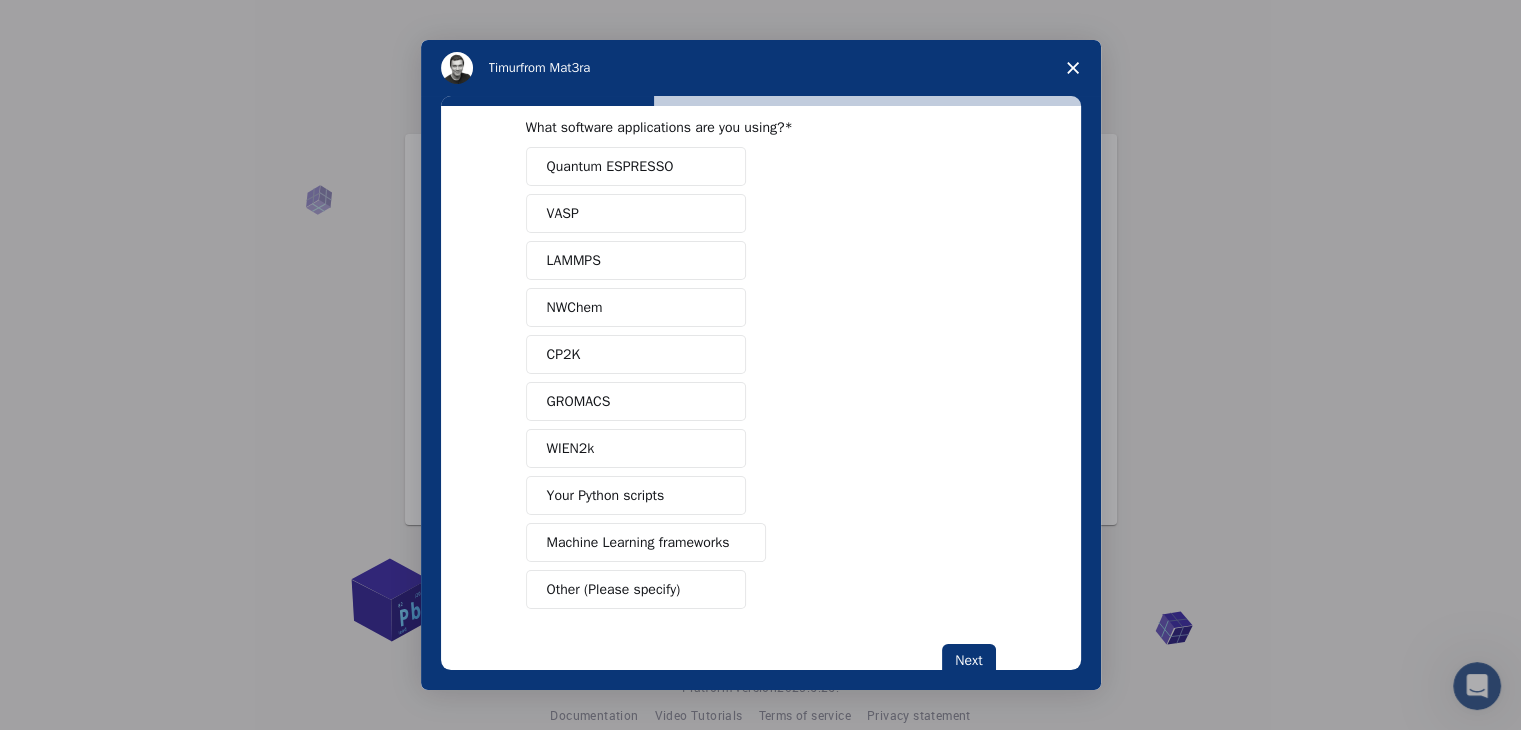 click on "Quantum ESPRESSO VASP LAMMPS NWChem CP2K GROMACS WIEN2k Your Python scripts Machine Learning frameworks Other (Please specify)" at bounding box center (761, 378) 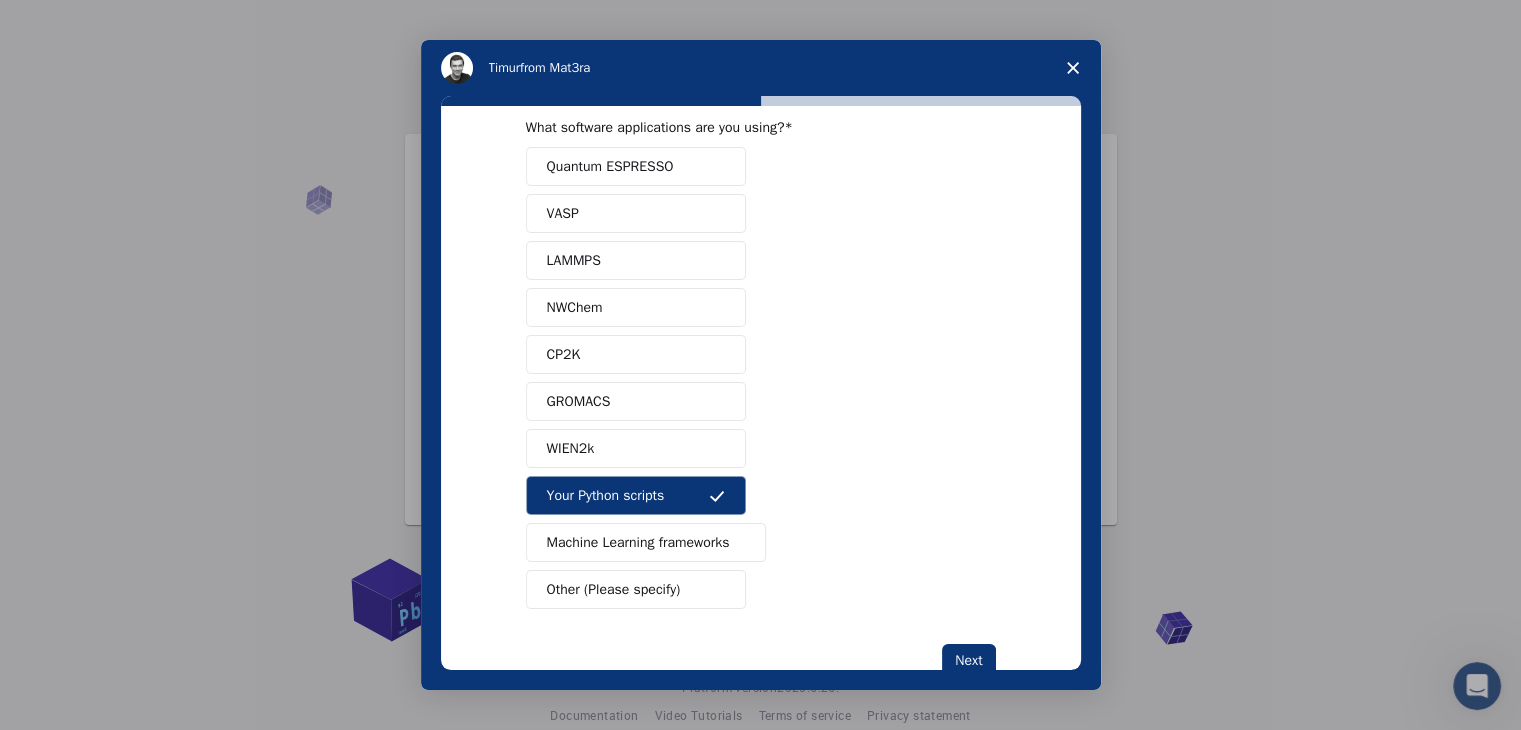 click on "Quantum ESPRESSO" at bounding box center [610, 166] 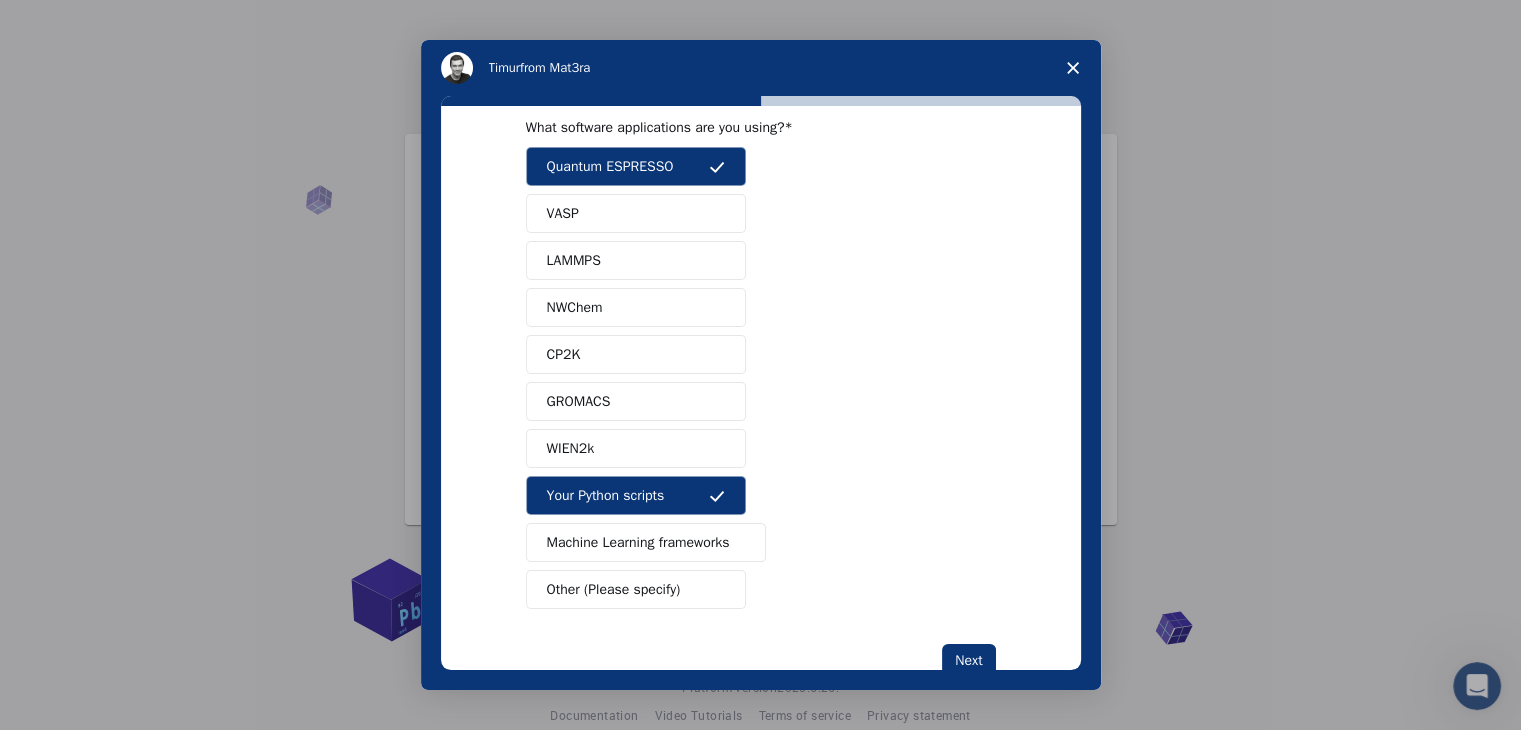 click on "LAMMPS" at bounding box center [636, 260] 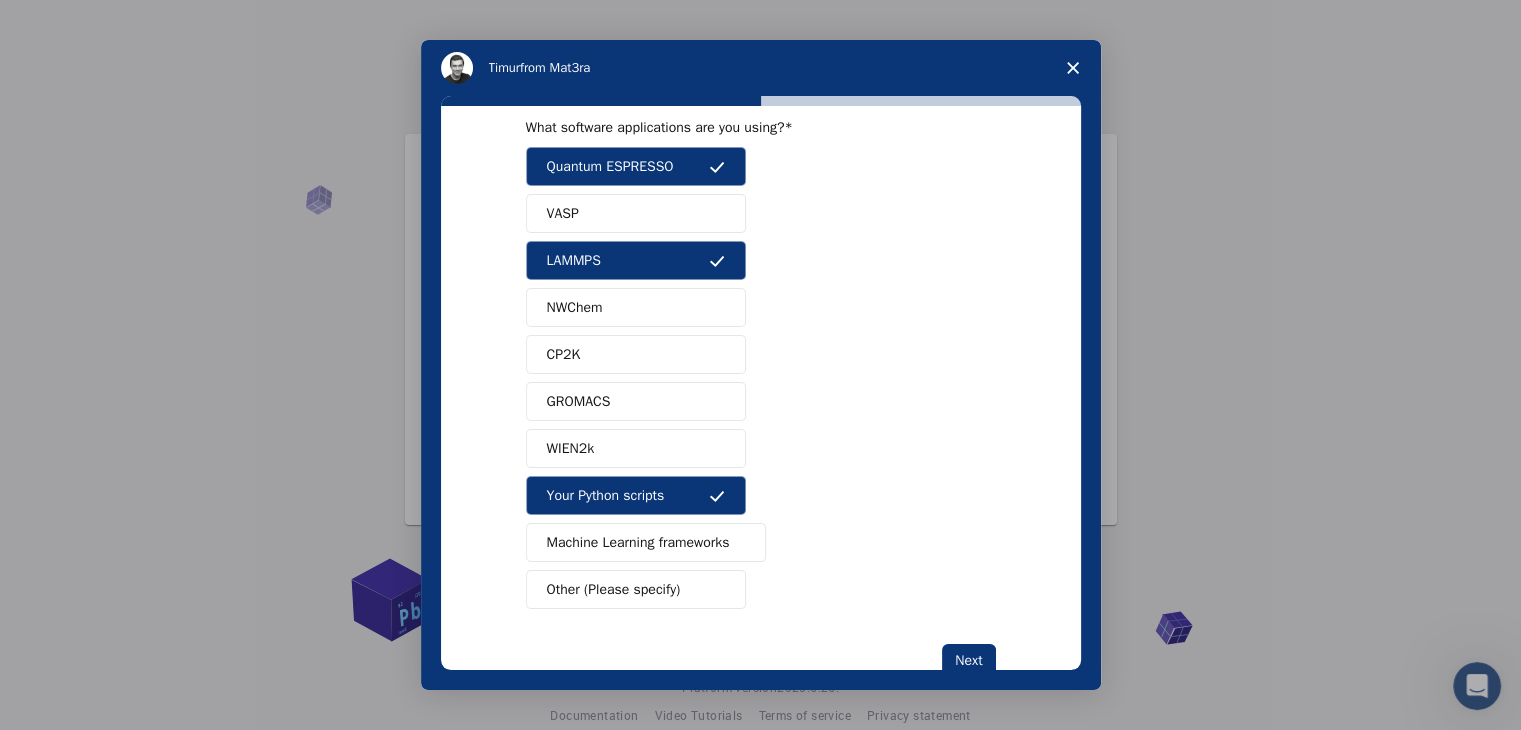 click on "GROMACS" at bounding box center (636, 401) 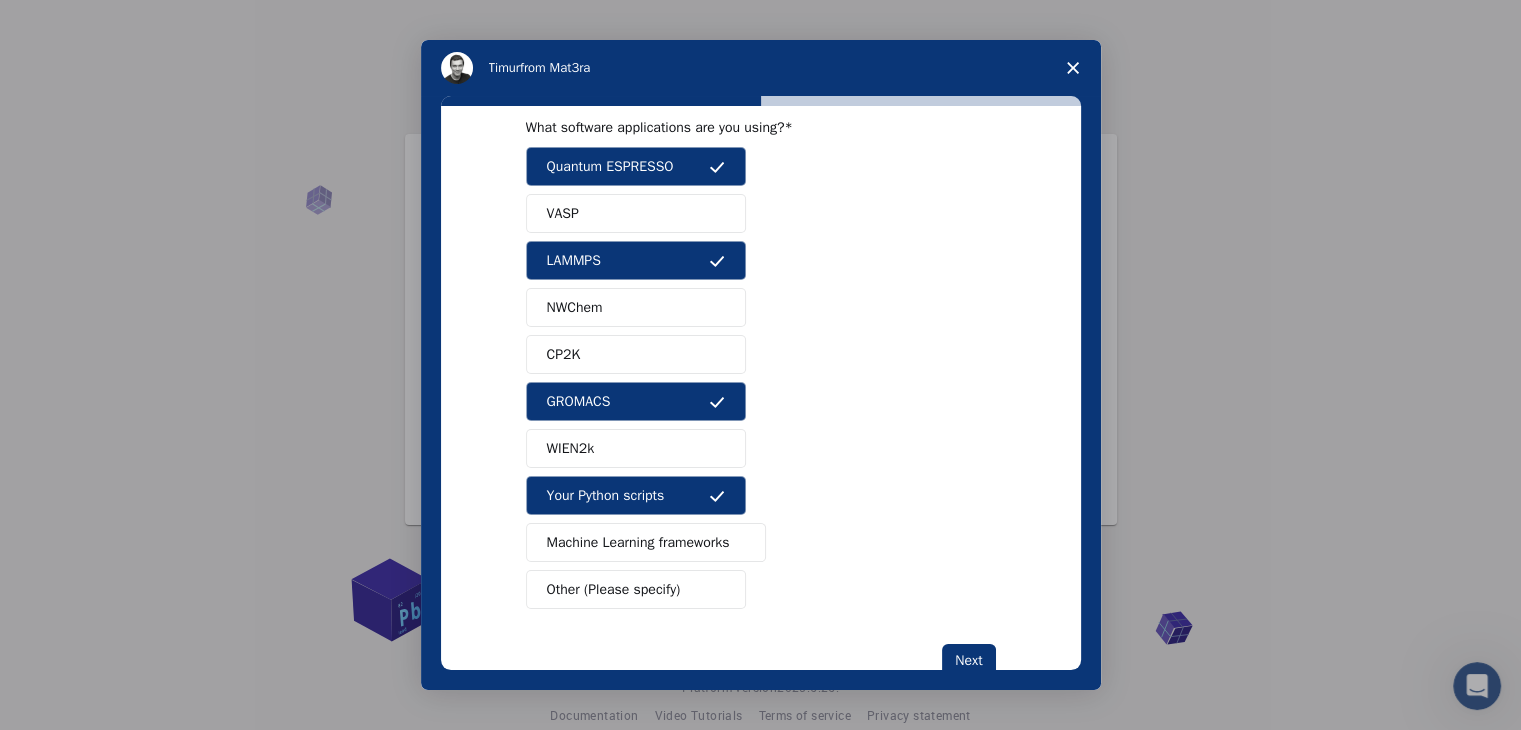 click on "NWChem" at bounding box center [575, 307] 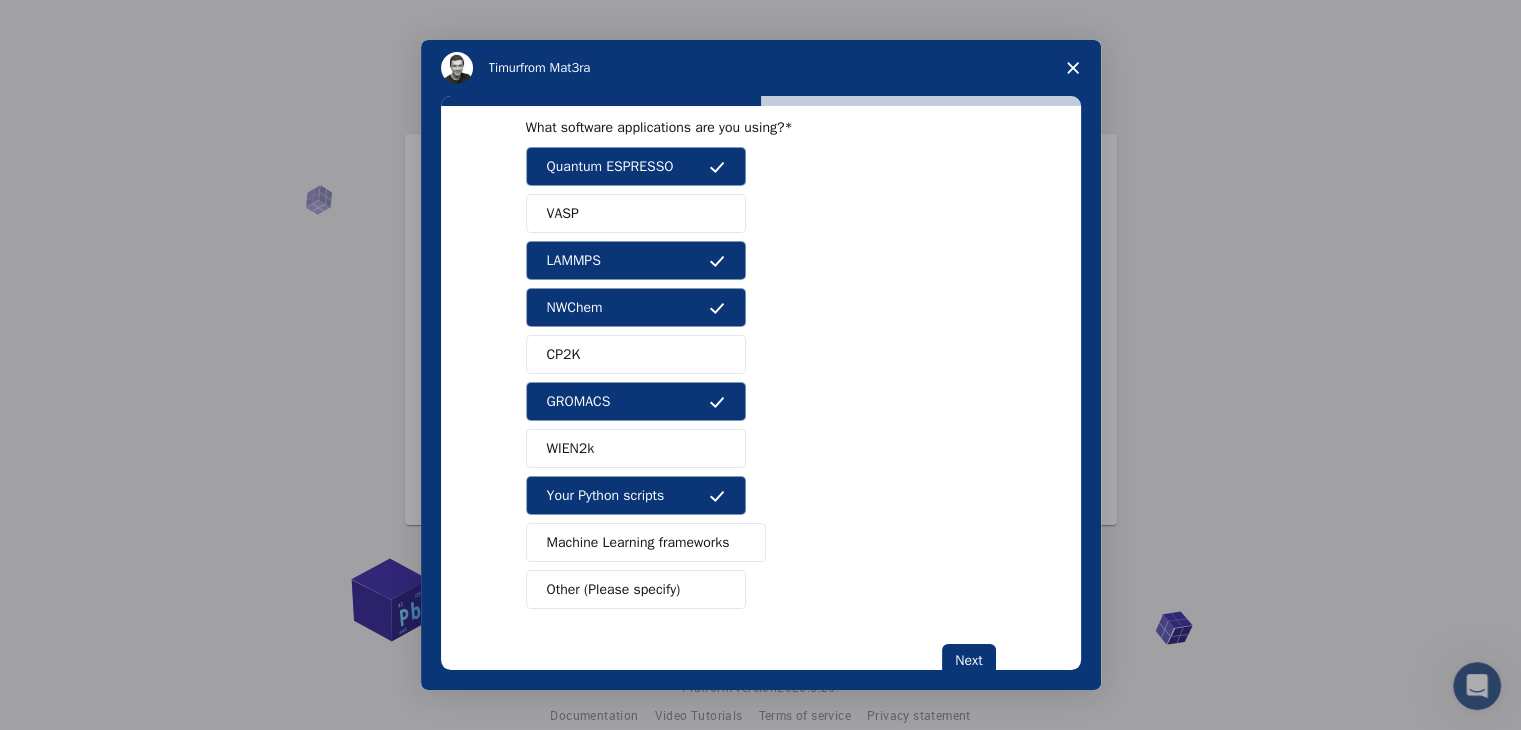 click on "Machine Learning frameworks" at bounding box center [638, 542] 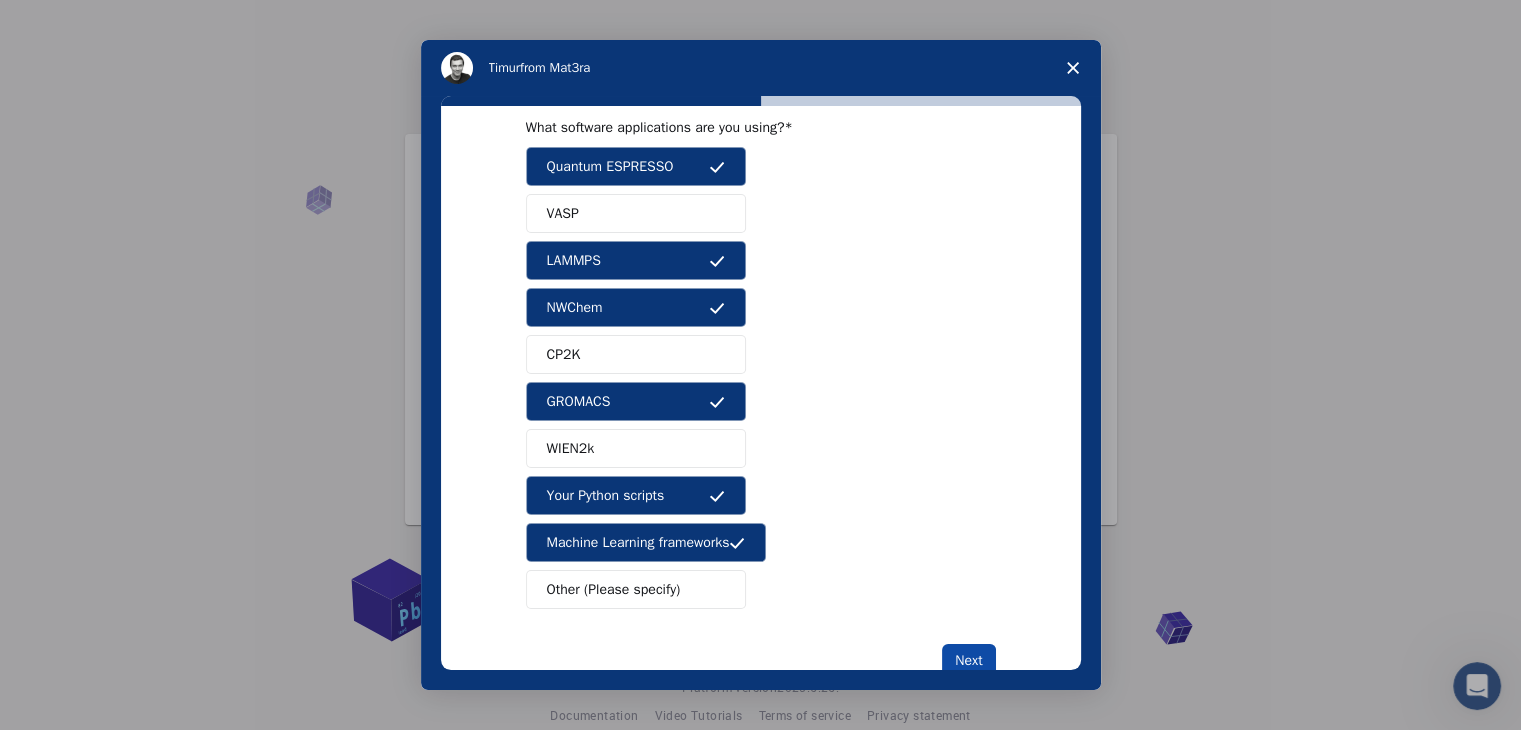 click on "Next" at bounding box center (968, 661) 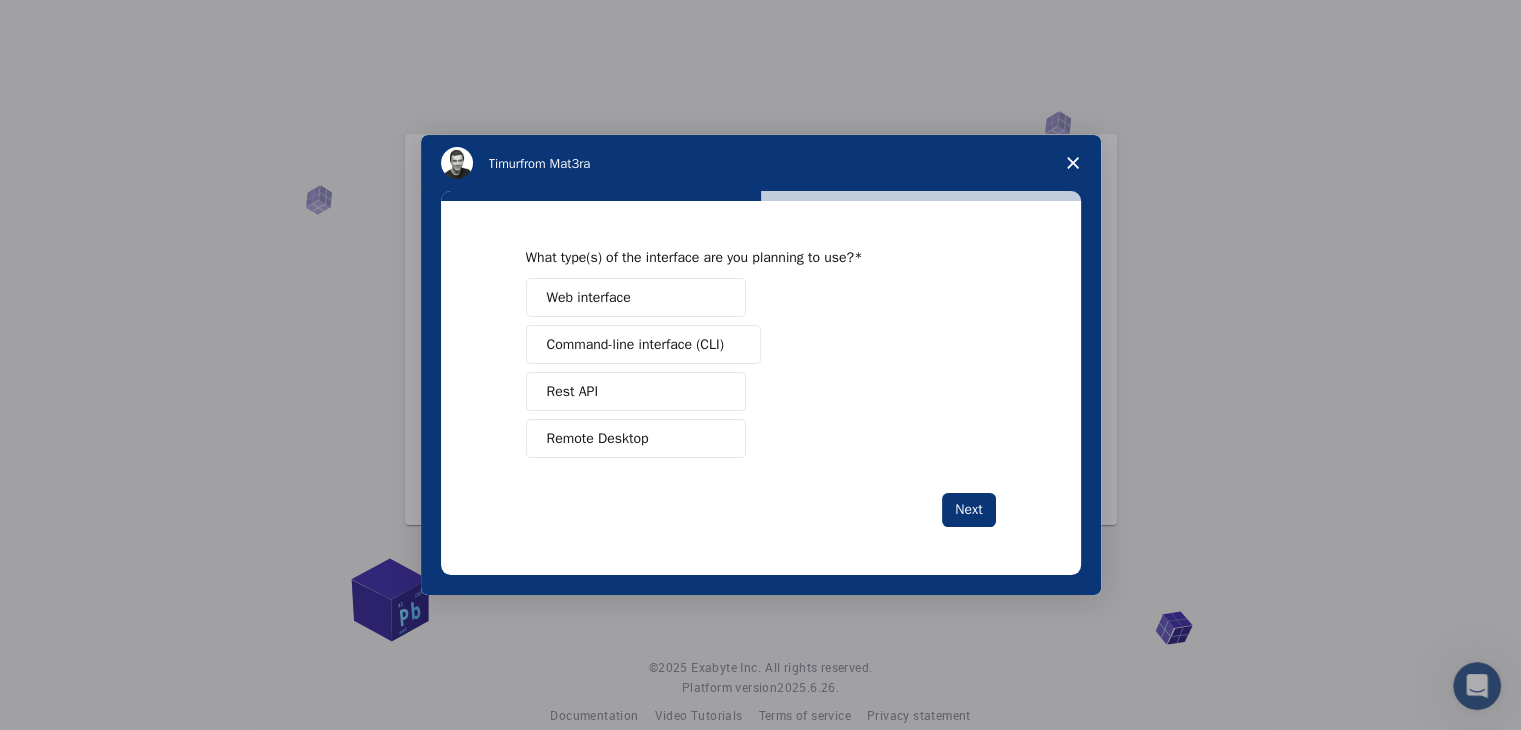 scroll, scrollTop: 0, scrollLeft: 0, axis: both 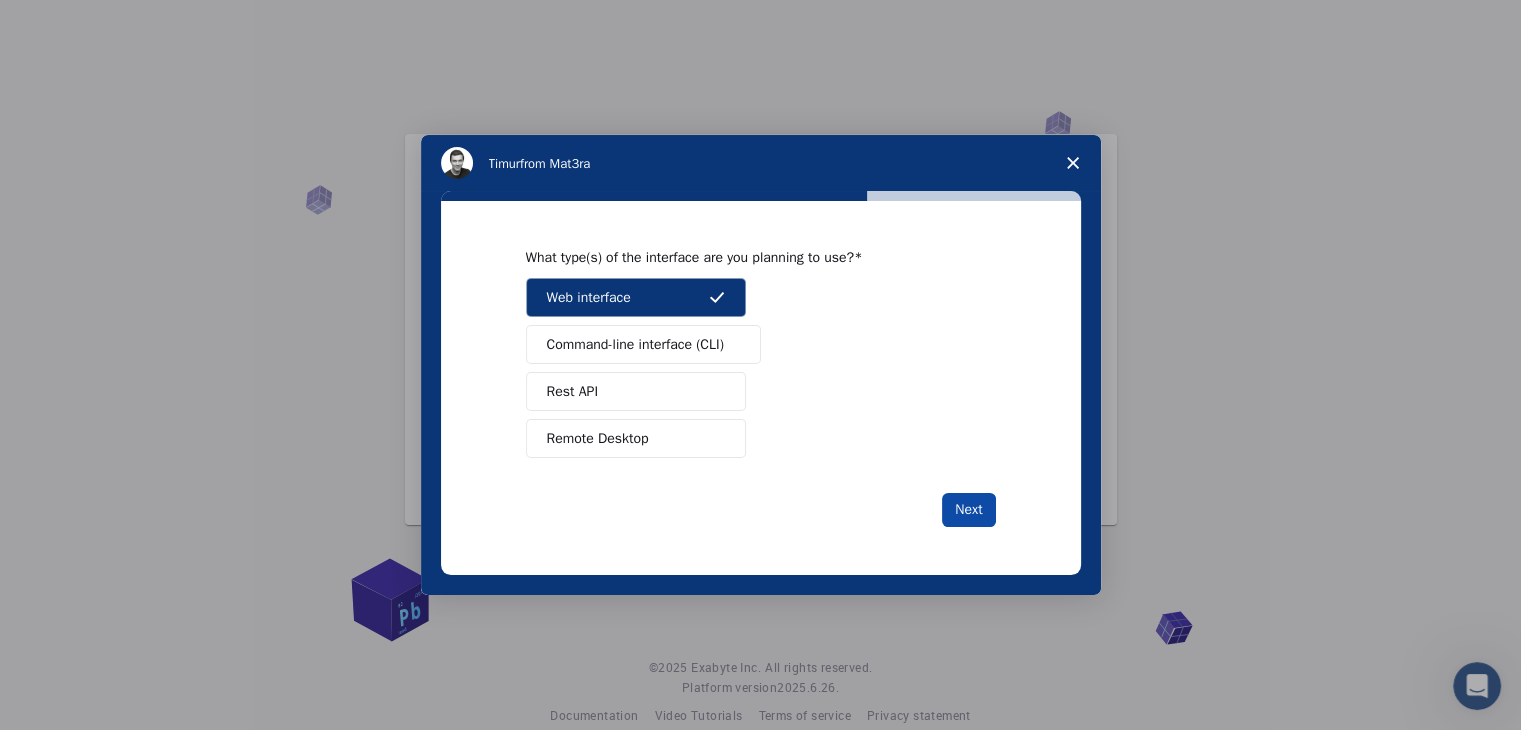 click on "Next" at bounding box center [968, 510] 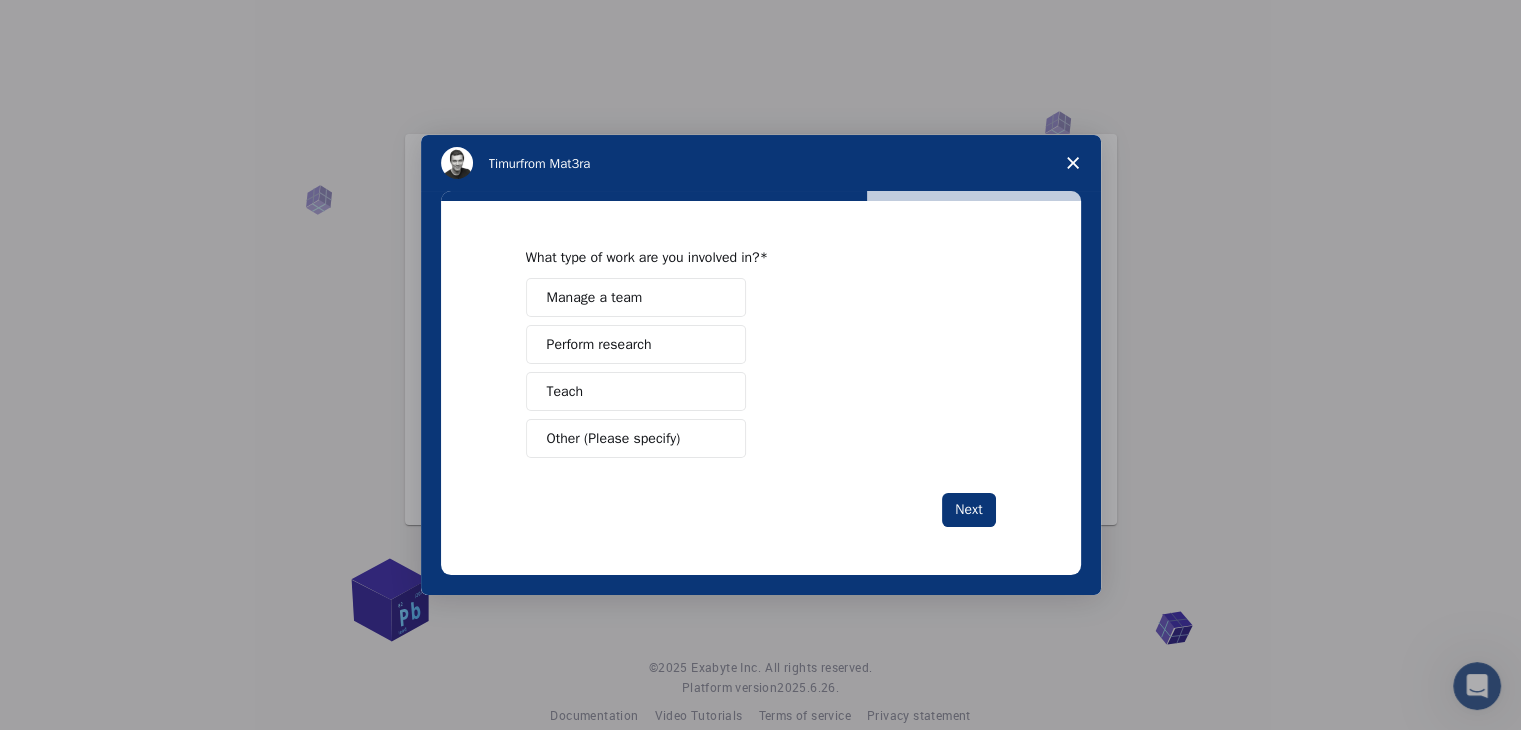 click on "Perform research" at bounding box center (599, 344) 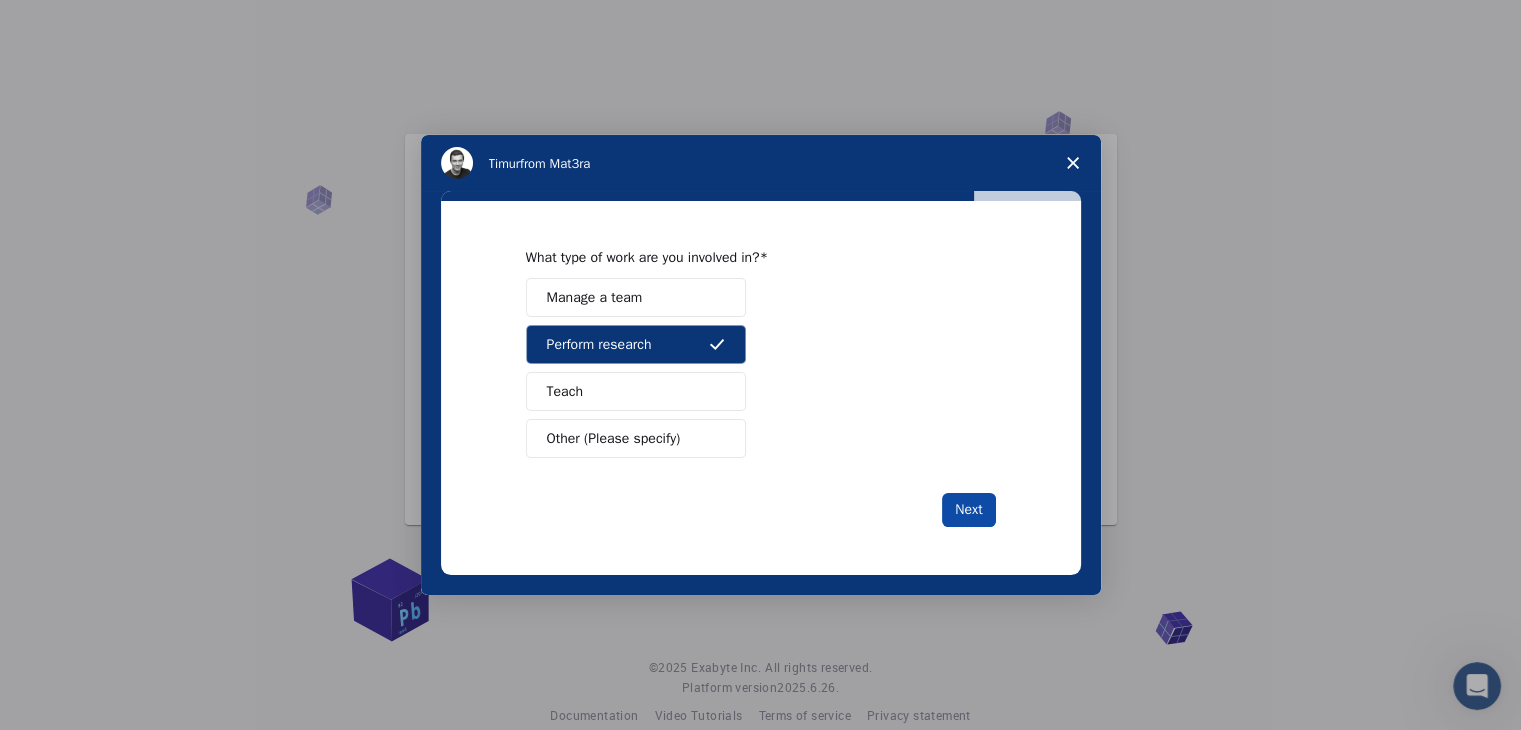 click on "Next" at bounding box center [968, 510] 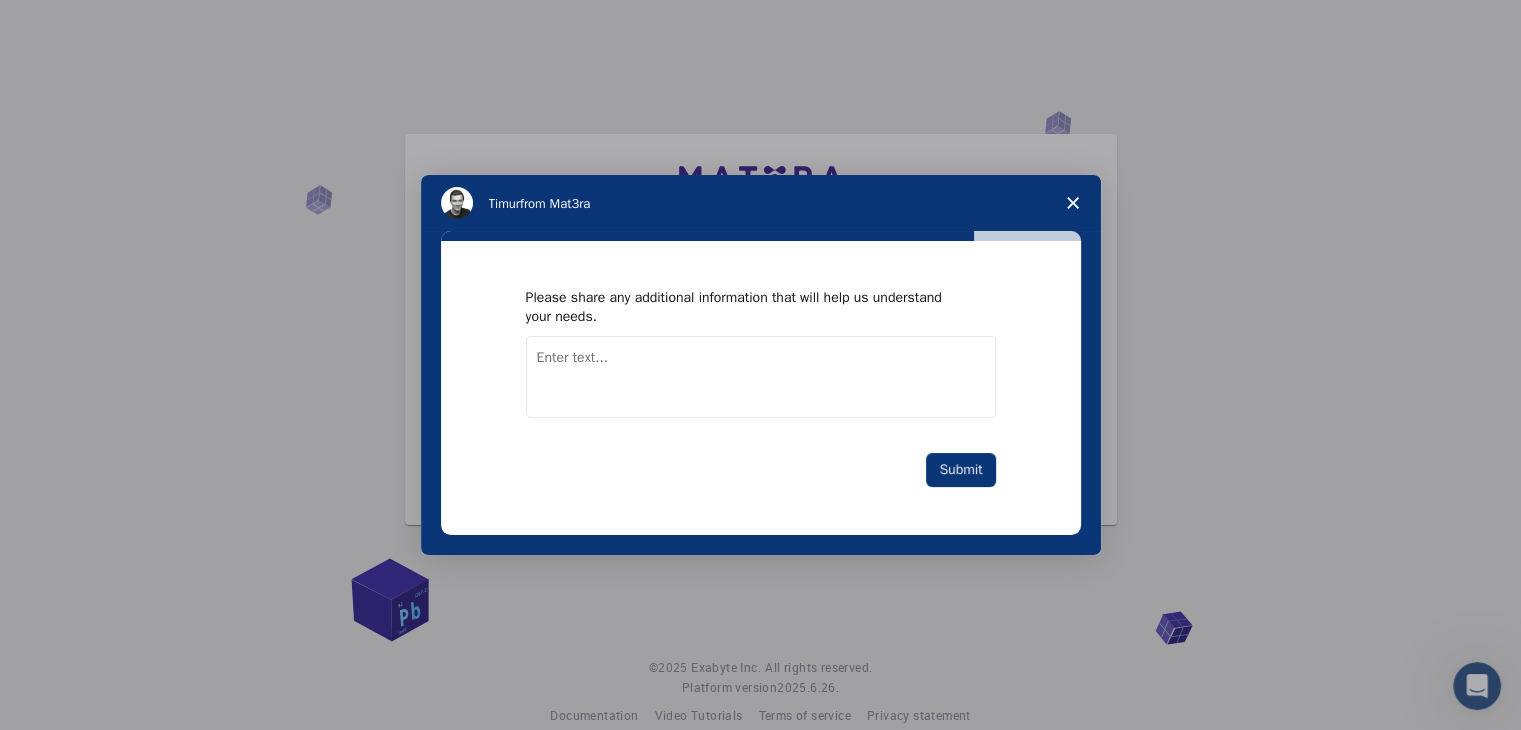 click at bounding box center [761, 377] 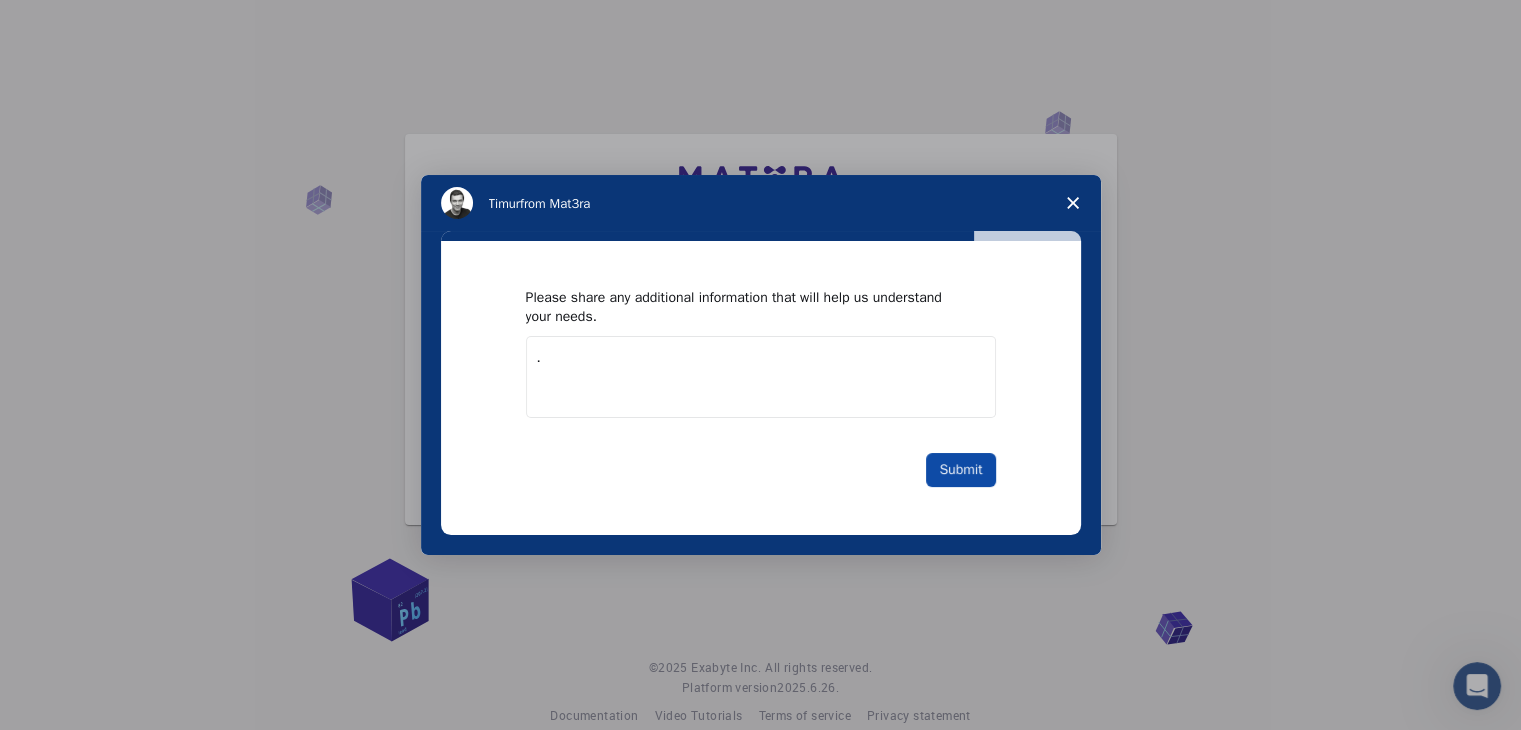 type on "." 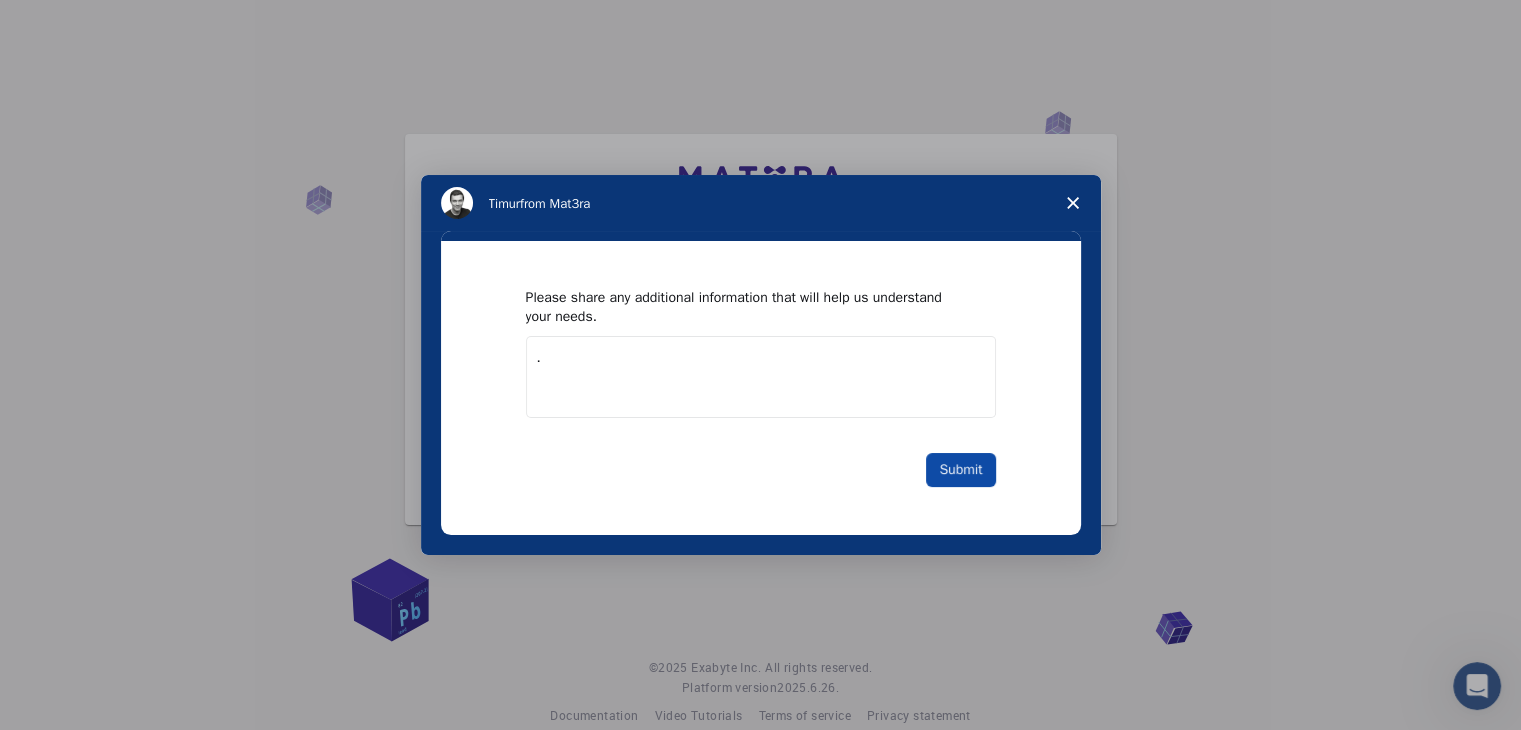 click on "Submit" at bounding box center (960, 470) 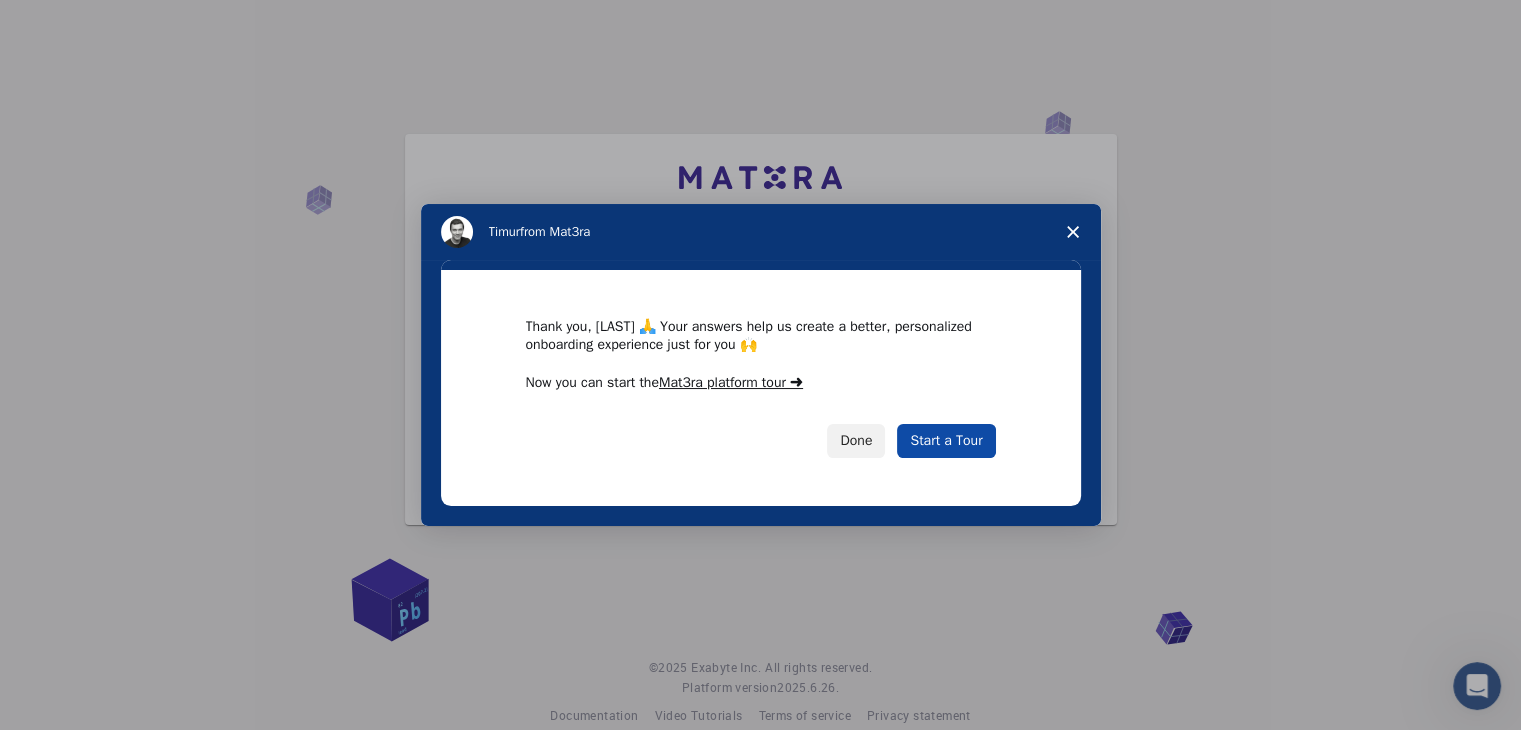click on "Start a Tour" at bounding box center (946, 441) 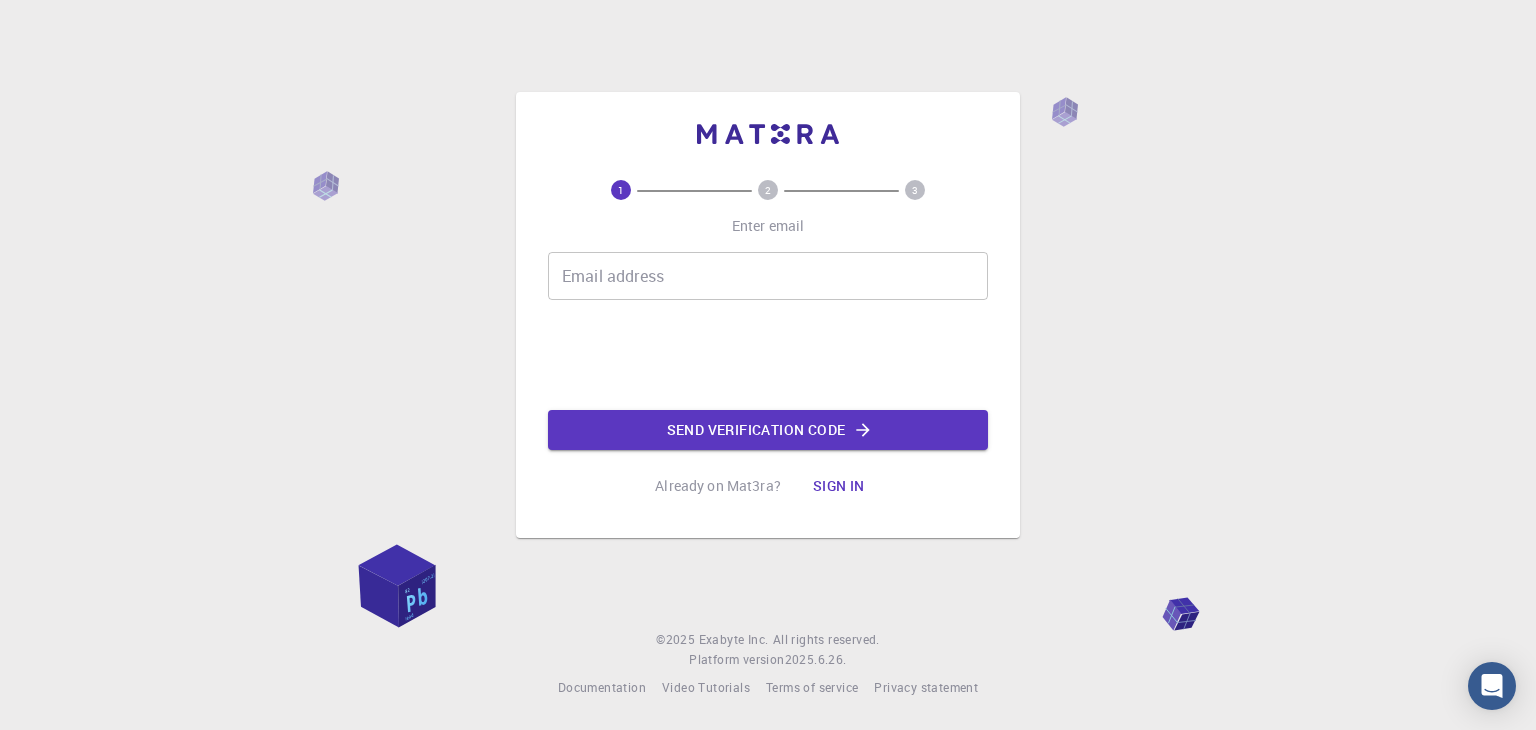 scroll, scrollTop: 0, scrollLeft: 0, axis: both 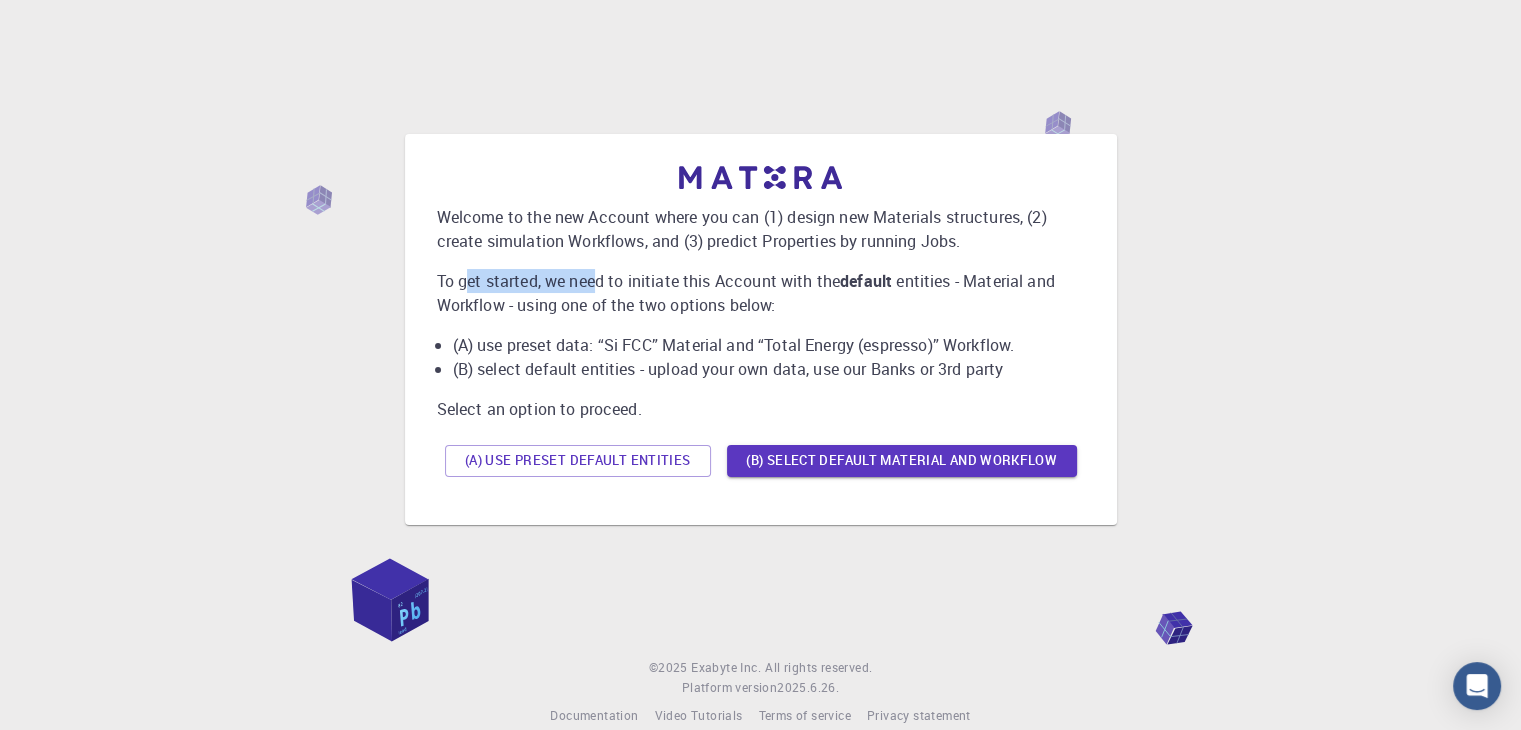 drag, startPoint x: 465, startPoint y: 281, endPoint x: 598, endPoint y: 272, distance: 133.30417 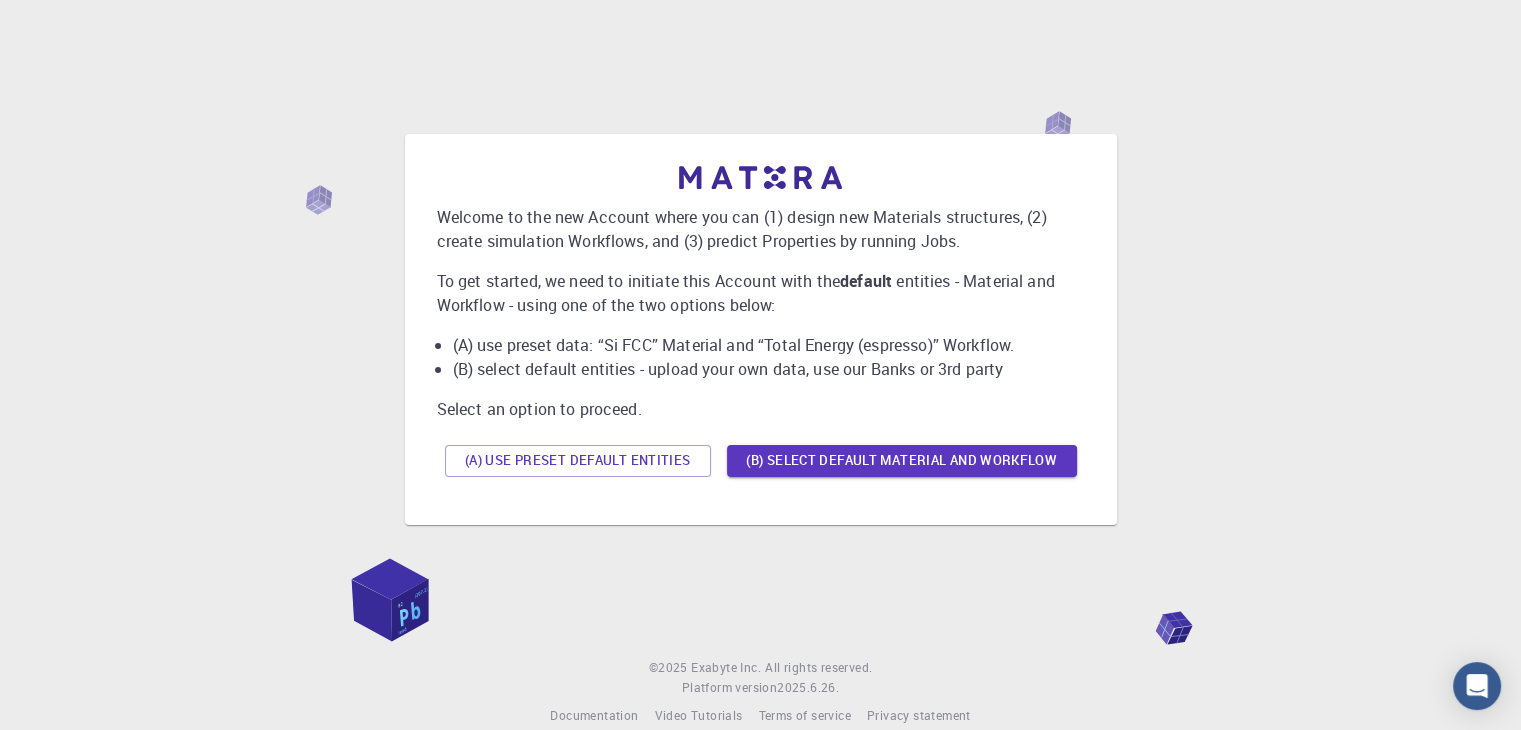 click on "Welcome to the new Account where you can (1) design new Materials structures, (2) create simulation Workflows, and (3) predict Properties by running Jobs. To get started, we need to initiate this Account with the  default   entities - Material and Workflow - using one of the two options below: (A) use preset data: “Si FCC” Material and “Total Energy (espresso)” Workflow. (B) select default entities - upload your own data, use our Banks or 3rd party Select an option to proceed. (A) Use preset default entities (B) Select default material and workflow" at bounding box center (761, 325) 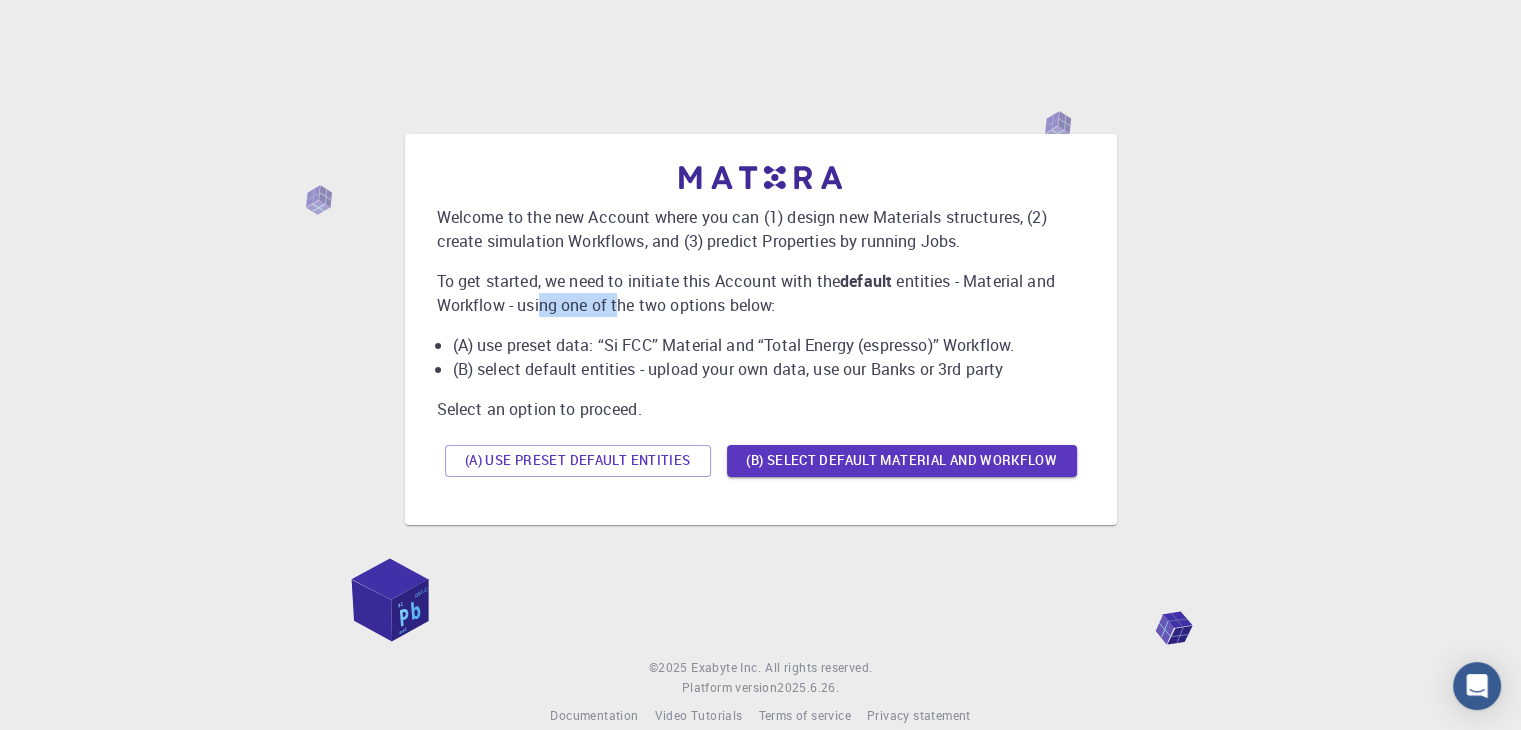 drag, startPoint x: 543, startPoint y: 305, endPoint x: 618, endPoint y: 296, distance: 75.53807 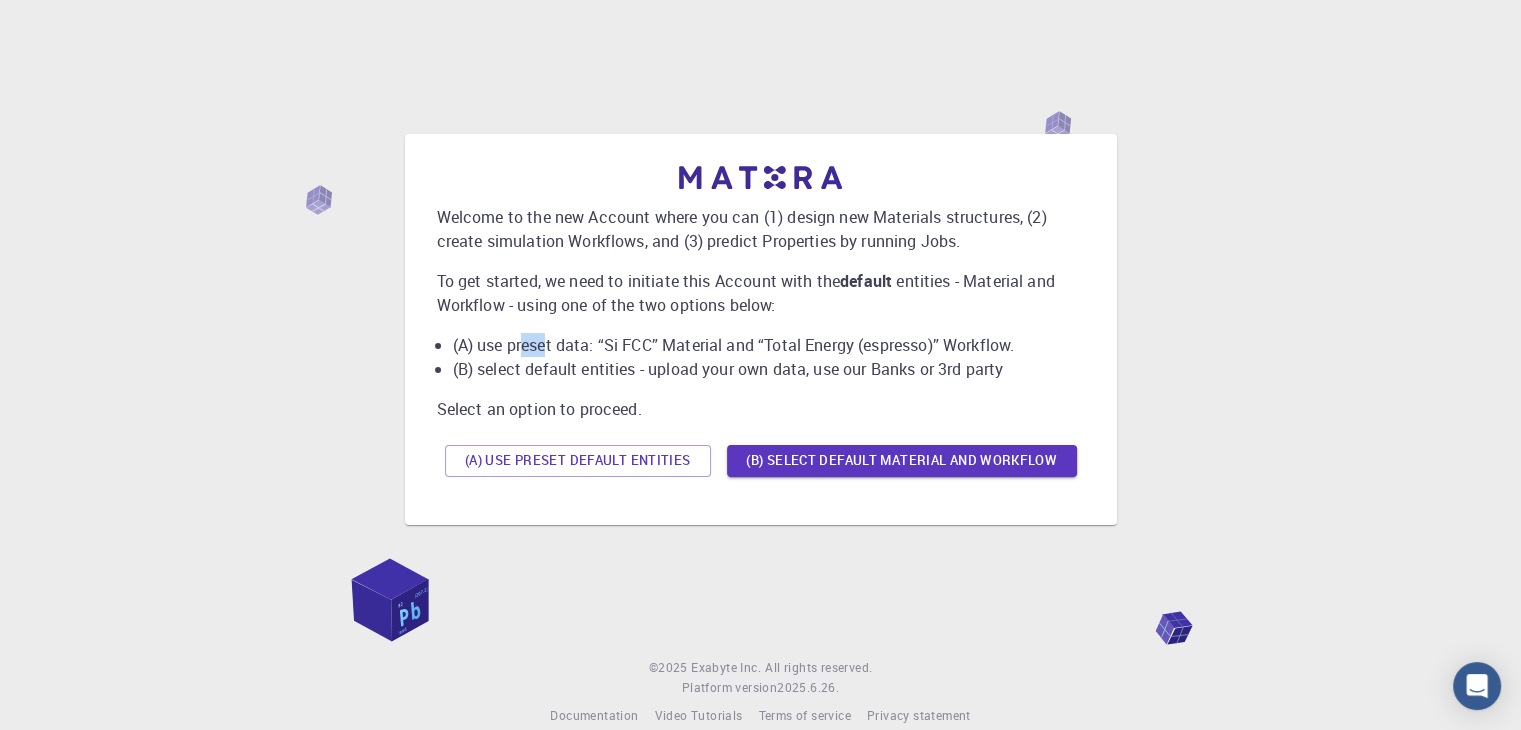 drag, startPoint x: 524, startPoint y: 347, endPoint x: 546, endPoint y: 343, distance: 22.36068 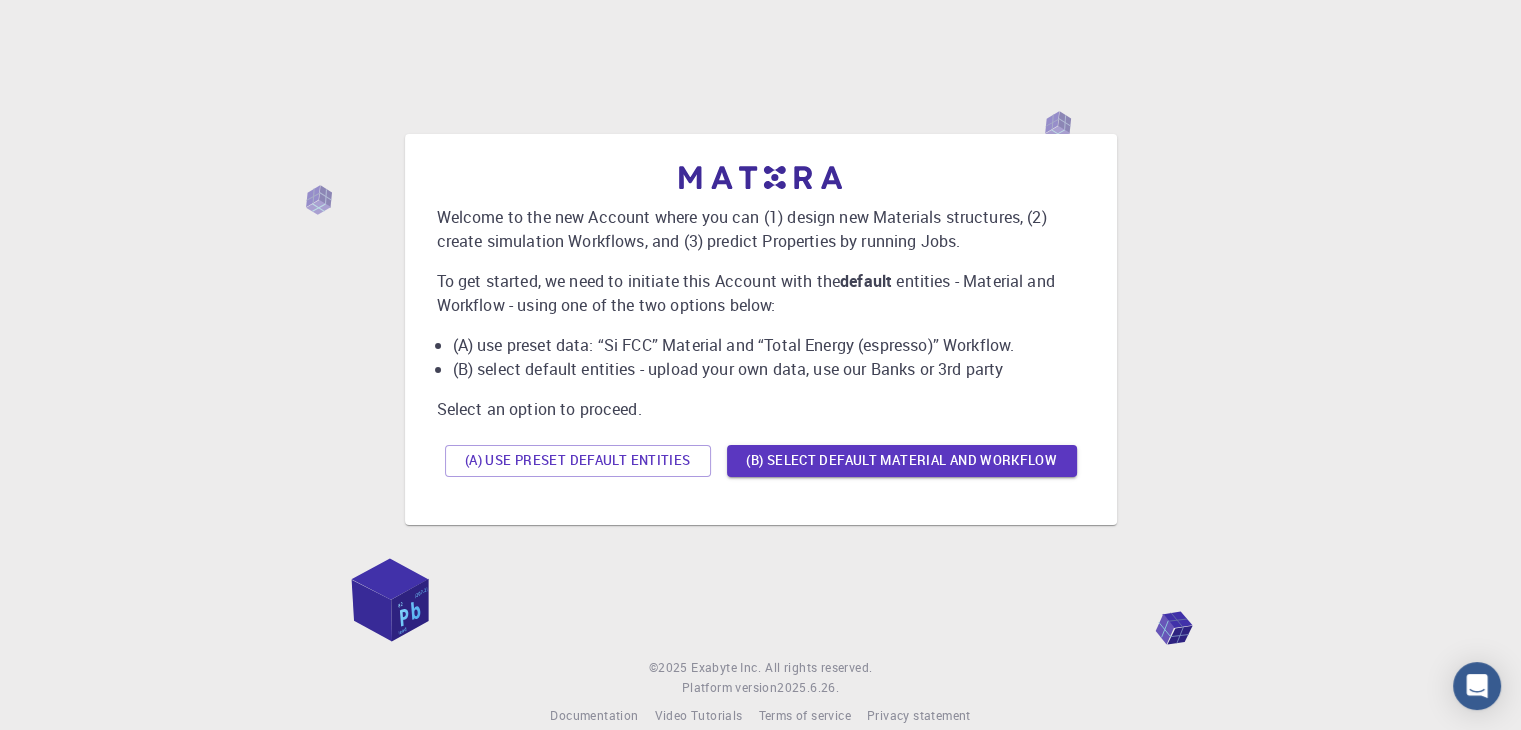 click on "(A) use preset data: “Si FCC” Material and “Total Energy (espresso)” Workflow." at bounding box center (769, 345) 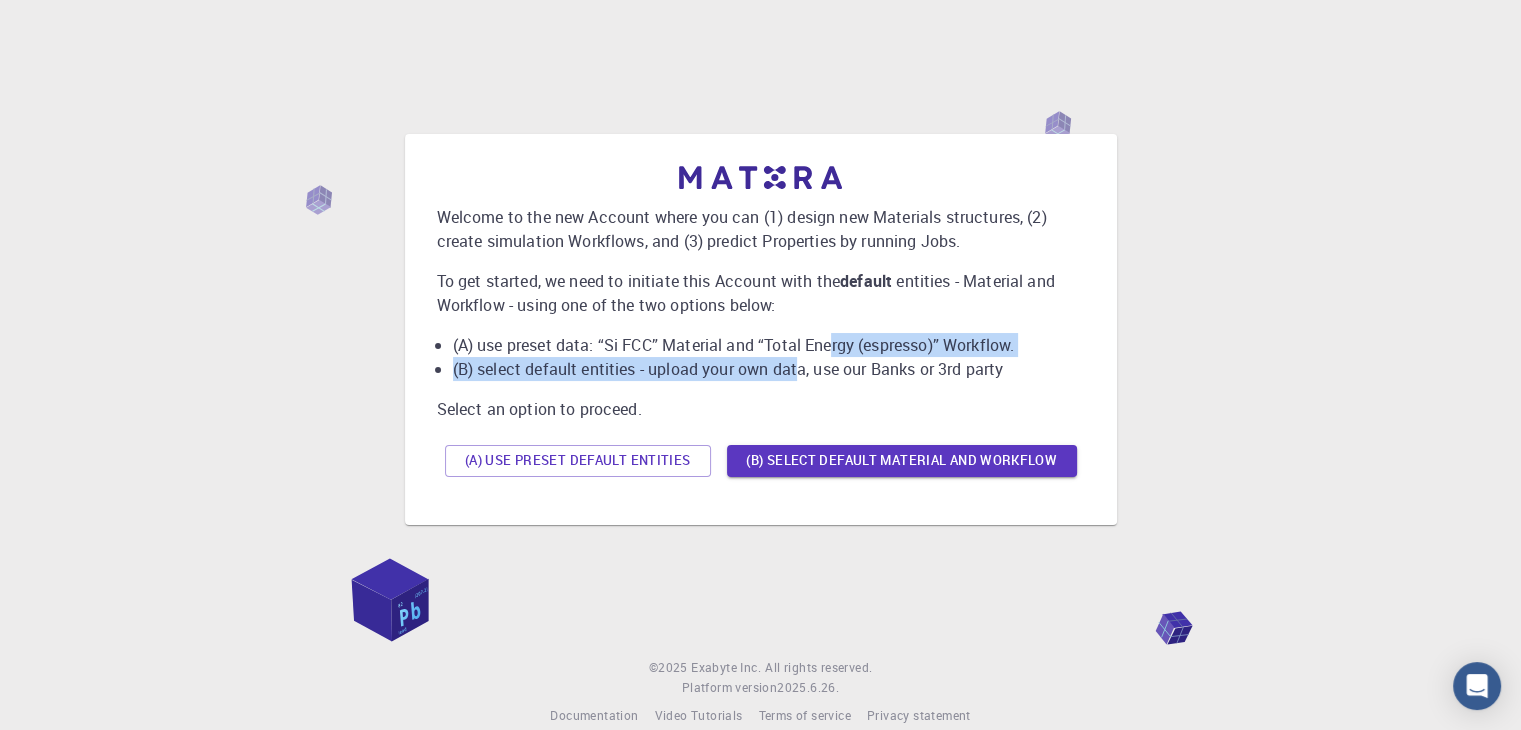 drag, startPoint x: 797, startPoint y: 357, endPoint x: 837, endPoint y: 351, distance: 40.4475 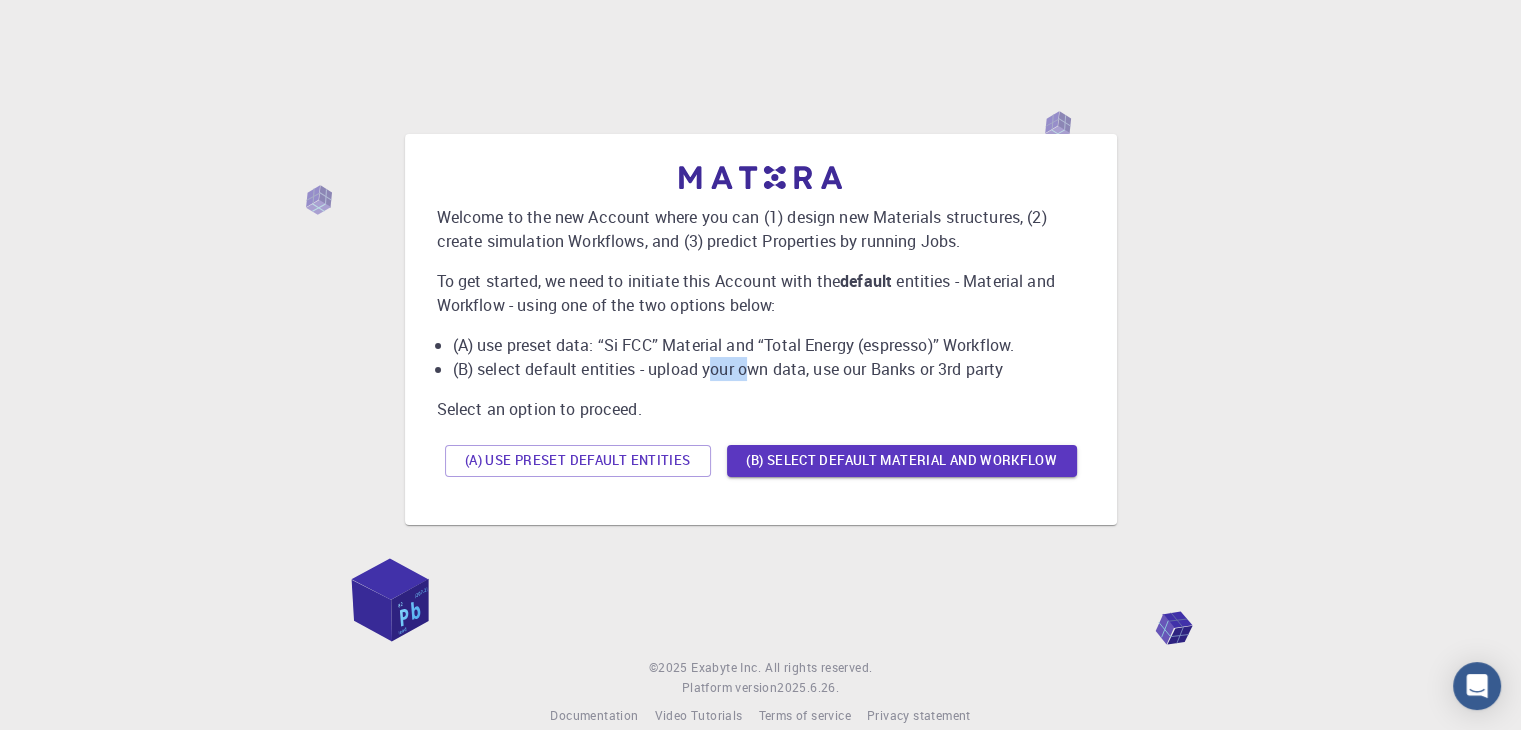 drag, startPoint x: 710, startPoint y: 374, endPoint x: 752, endPoint y: 367, distance: 42.579338 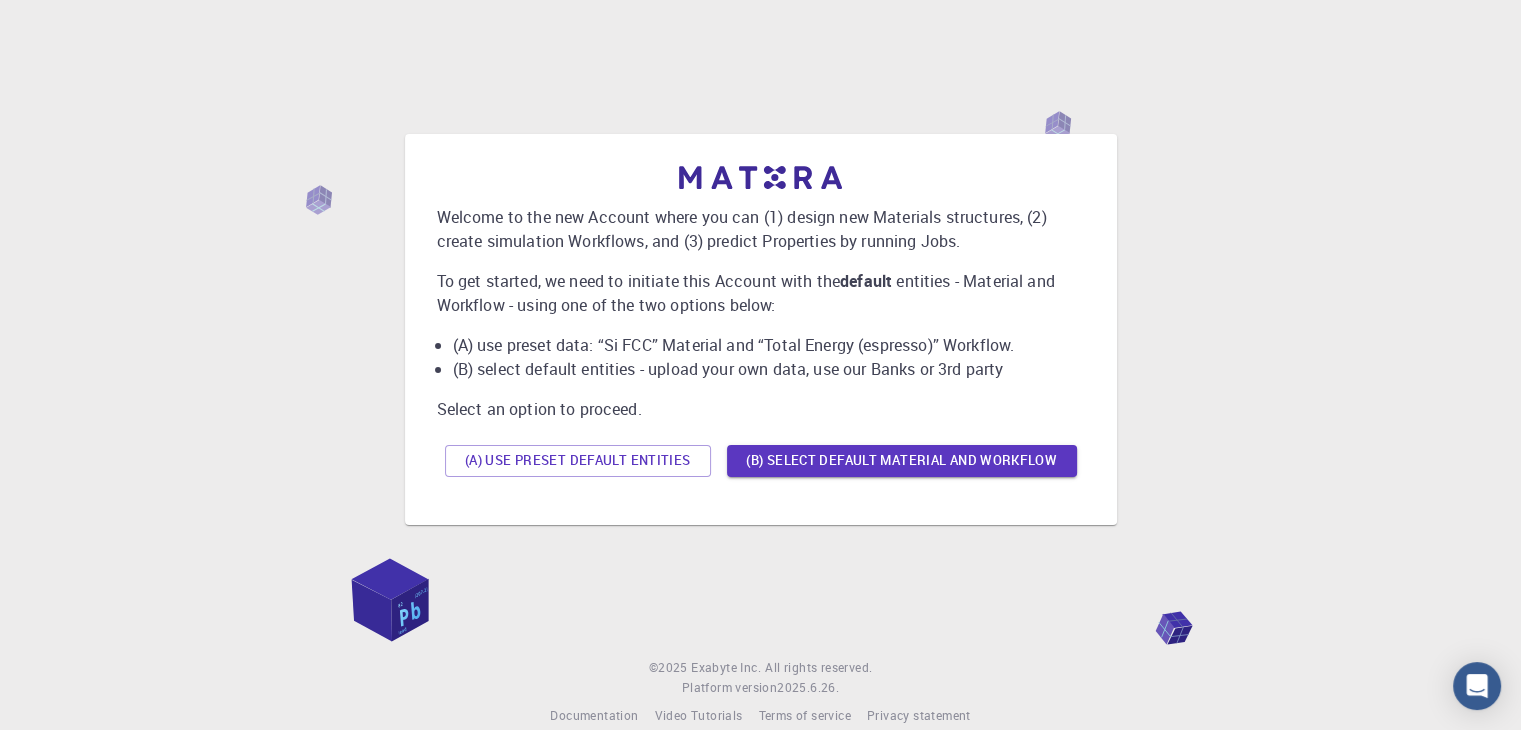 click on "(B) select default entities - upload your own data, use our Banks or 3rd party" at bounding box center [769, 369] 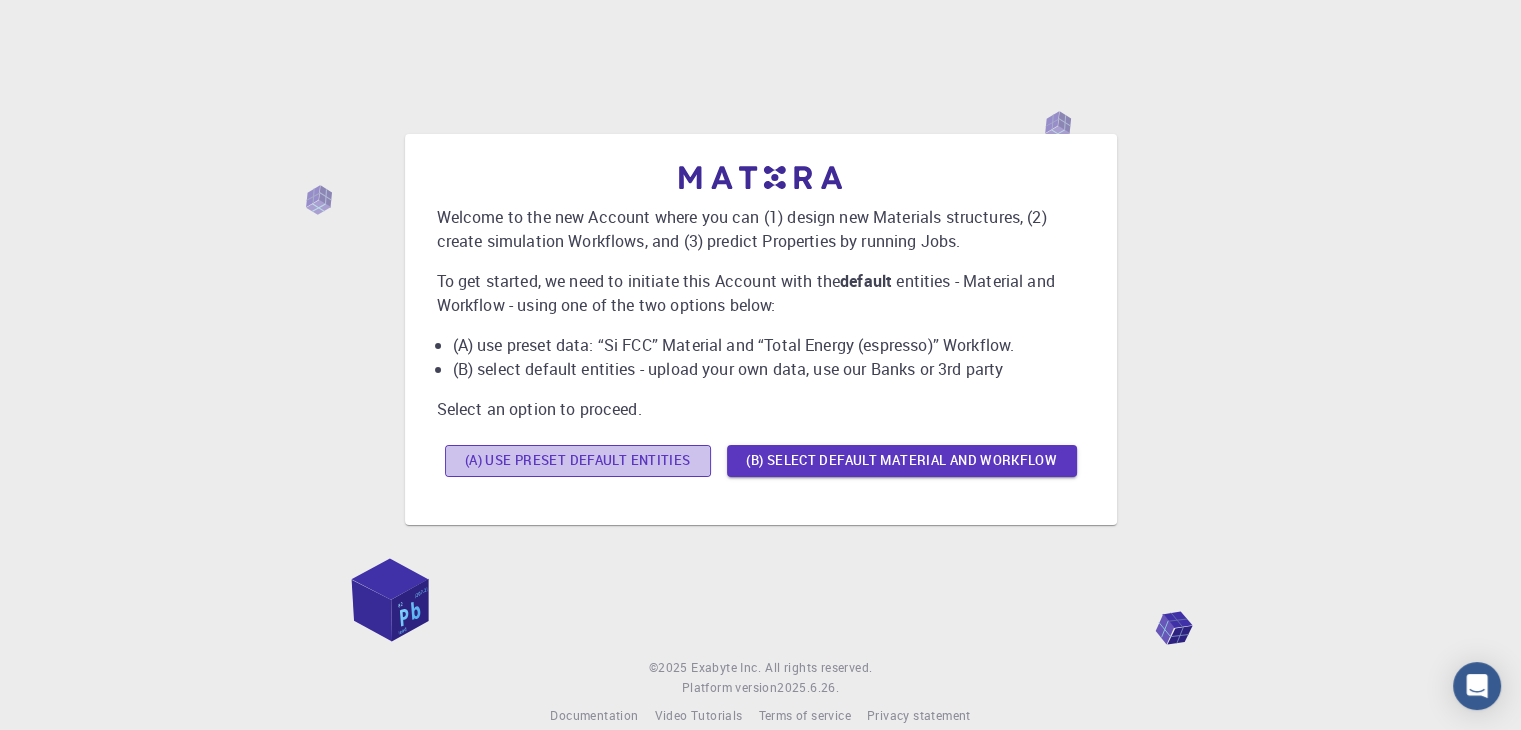 click on "(A) Use preset default entities" at bounding box center [578, 461] 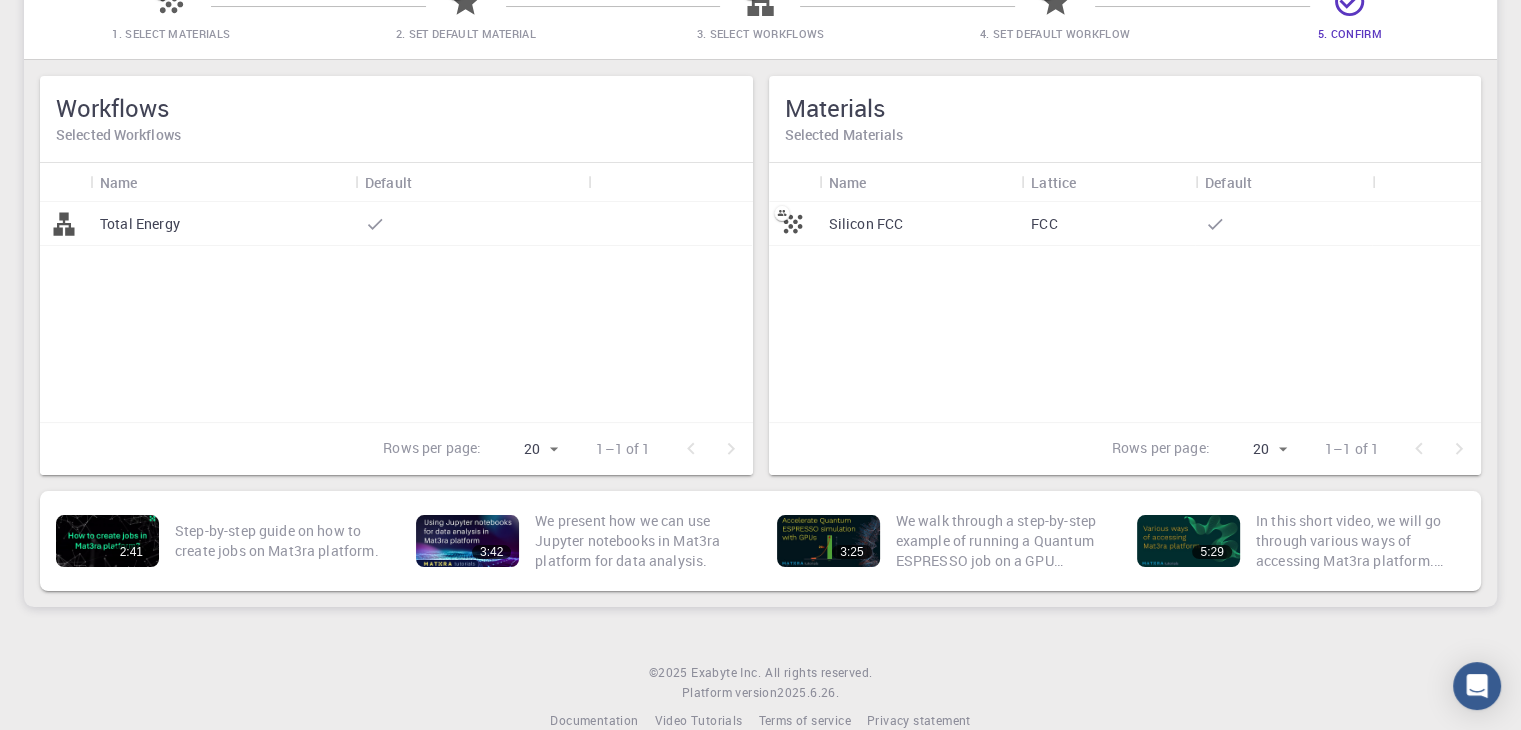 scroll, scrollTop: 188, scrollLeft: 0, axis: vertical 